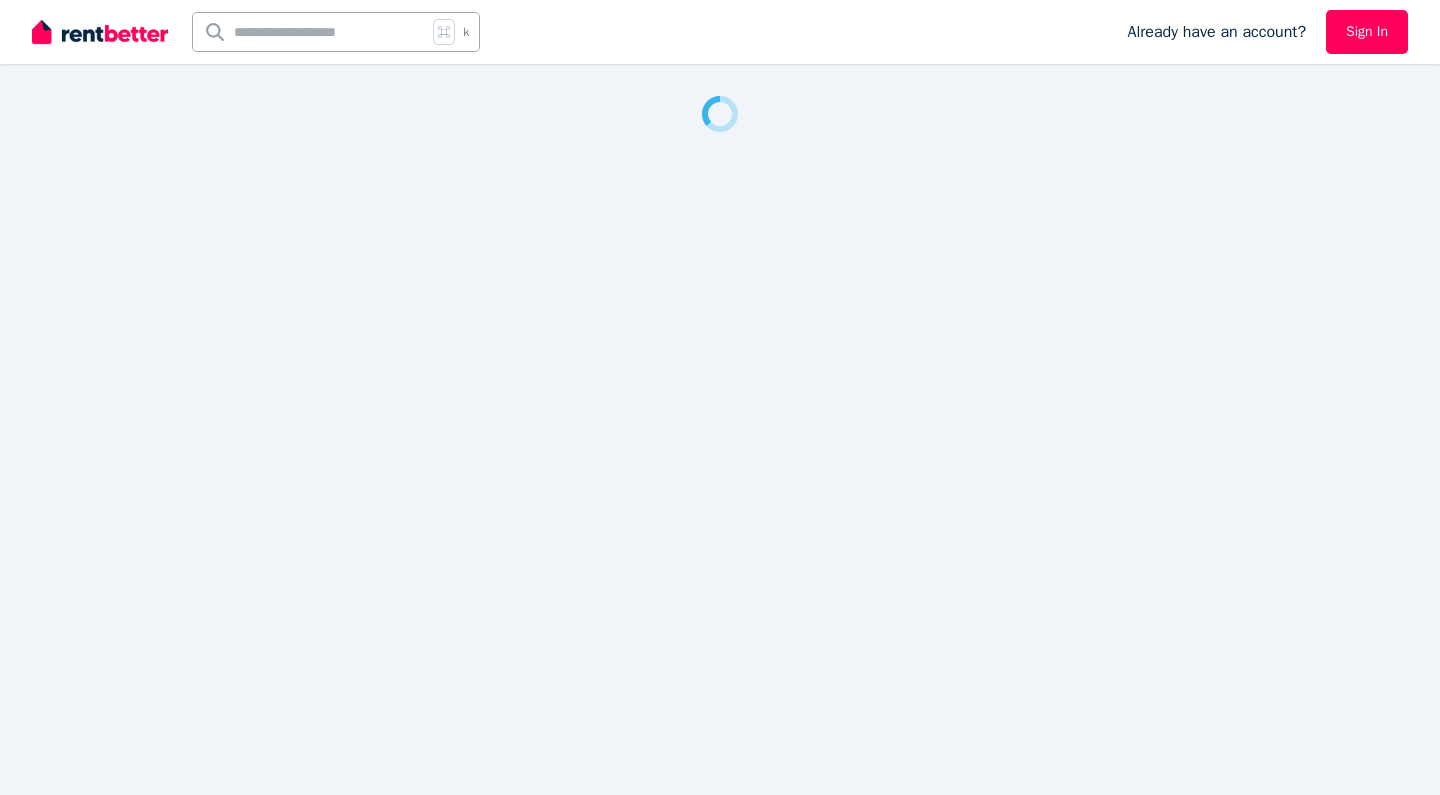 scroll, scrollTop: 0, scrollLeft: 0, axis: both 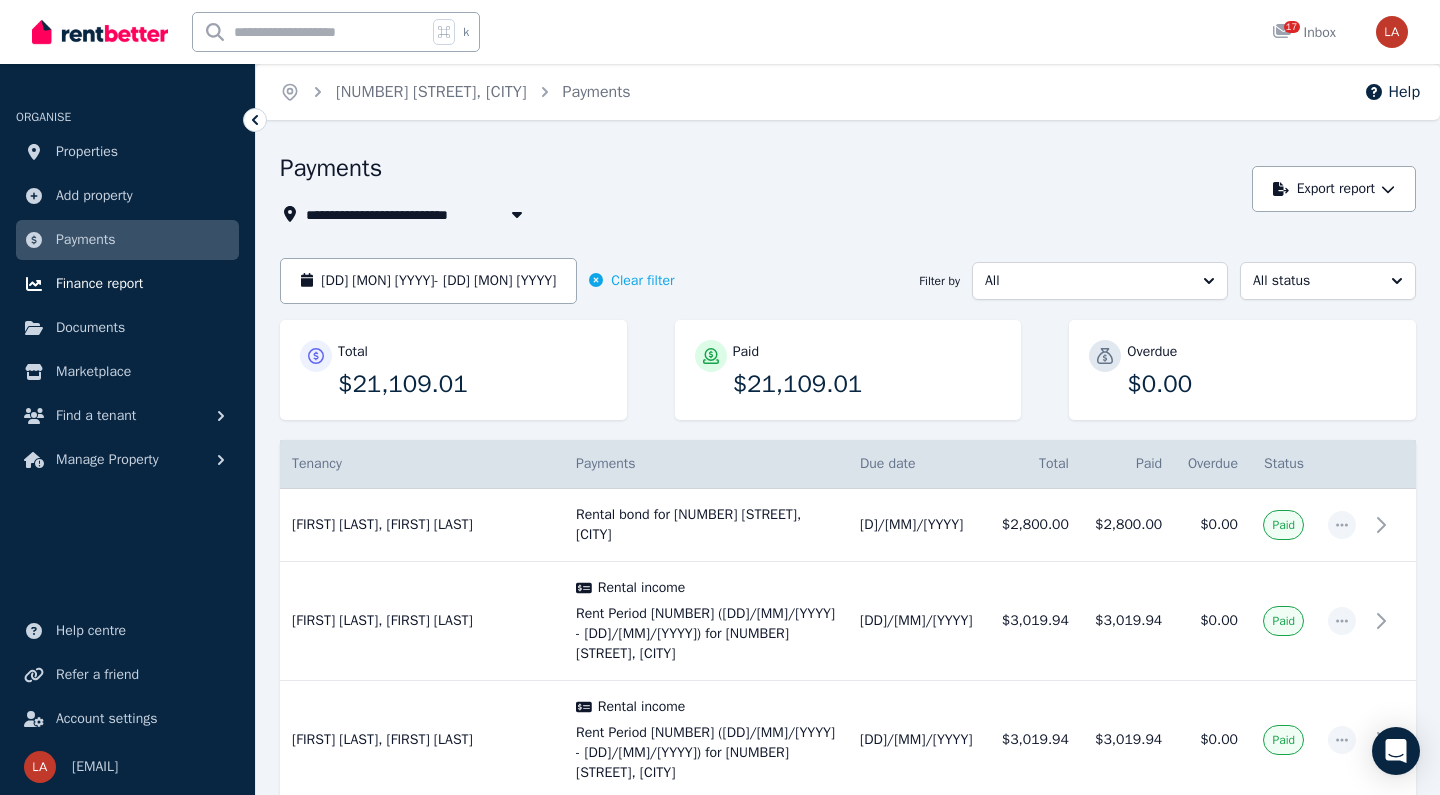 click on "Finance report" at bounding box center (99, 284) 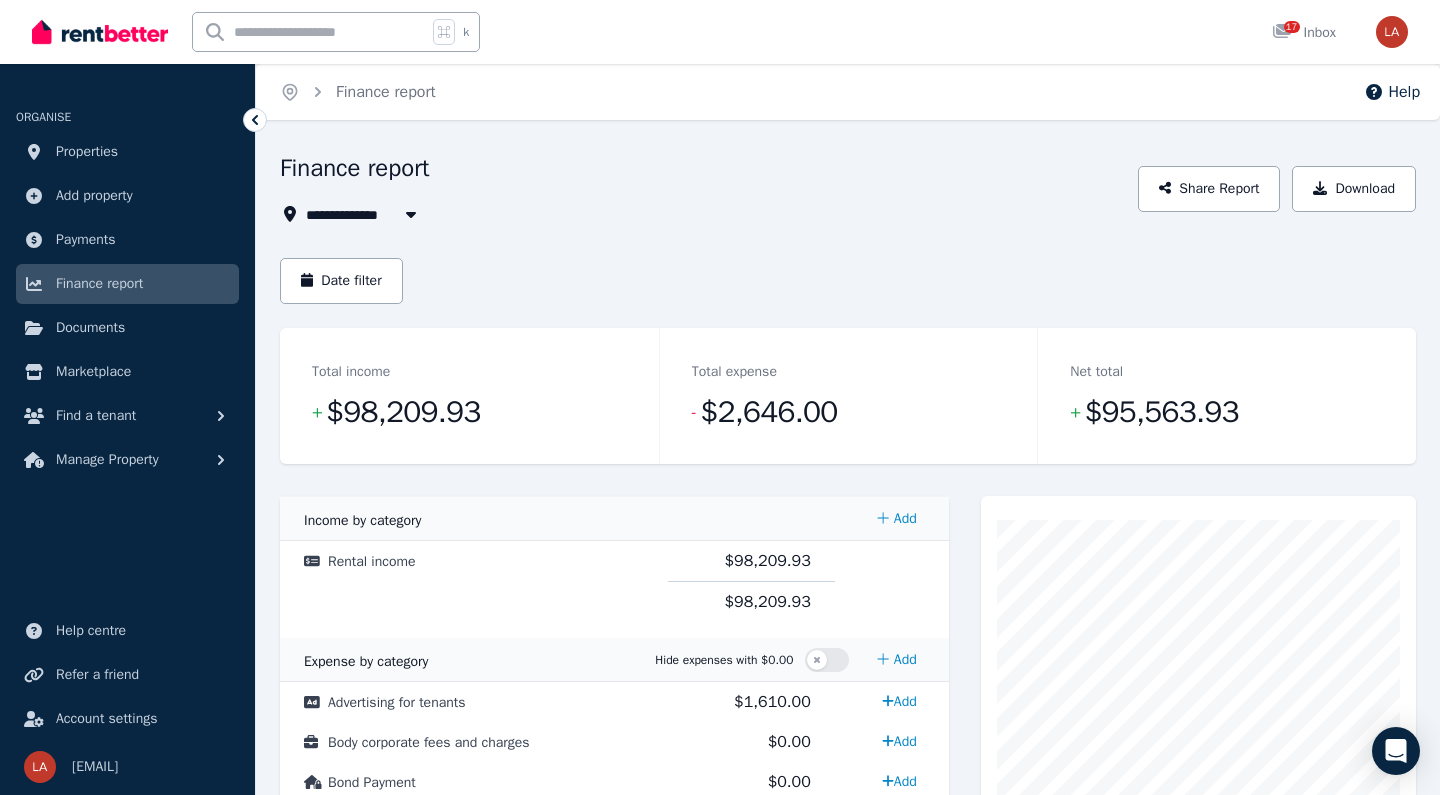 scroll, scrollTop: 0, scrollLeft: 0, axis: both 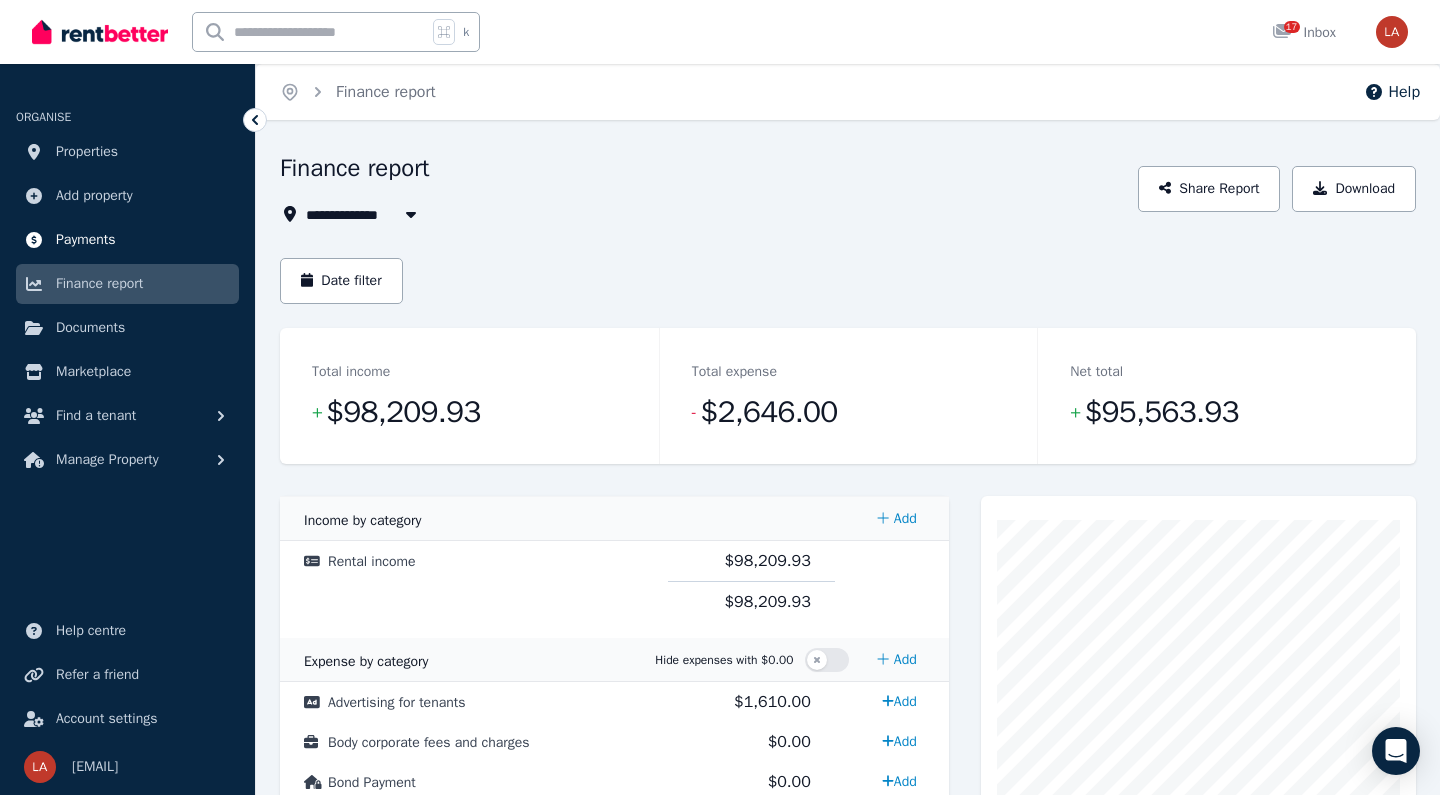 click on "Payments" at bounding box center (86, 240) 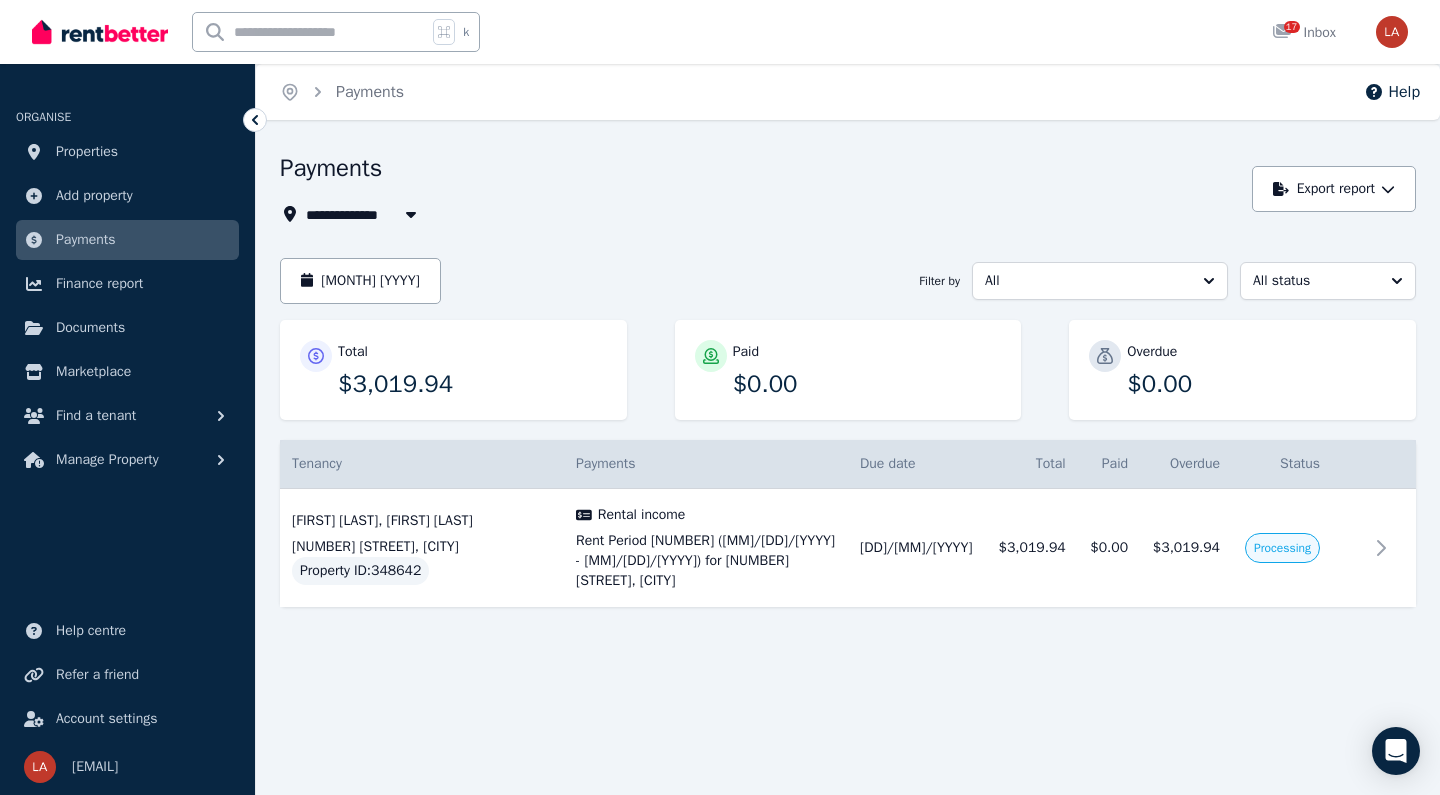 click on "**********" at bounding box center [848, 397] 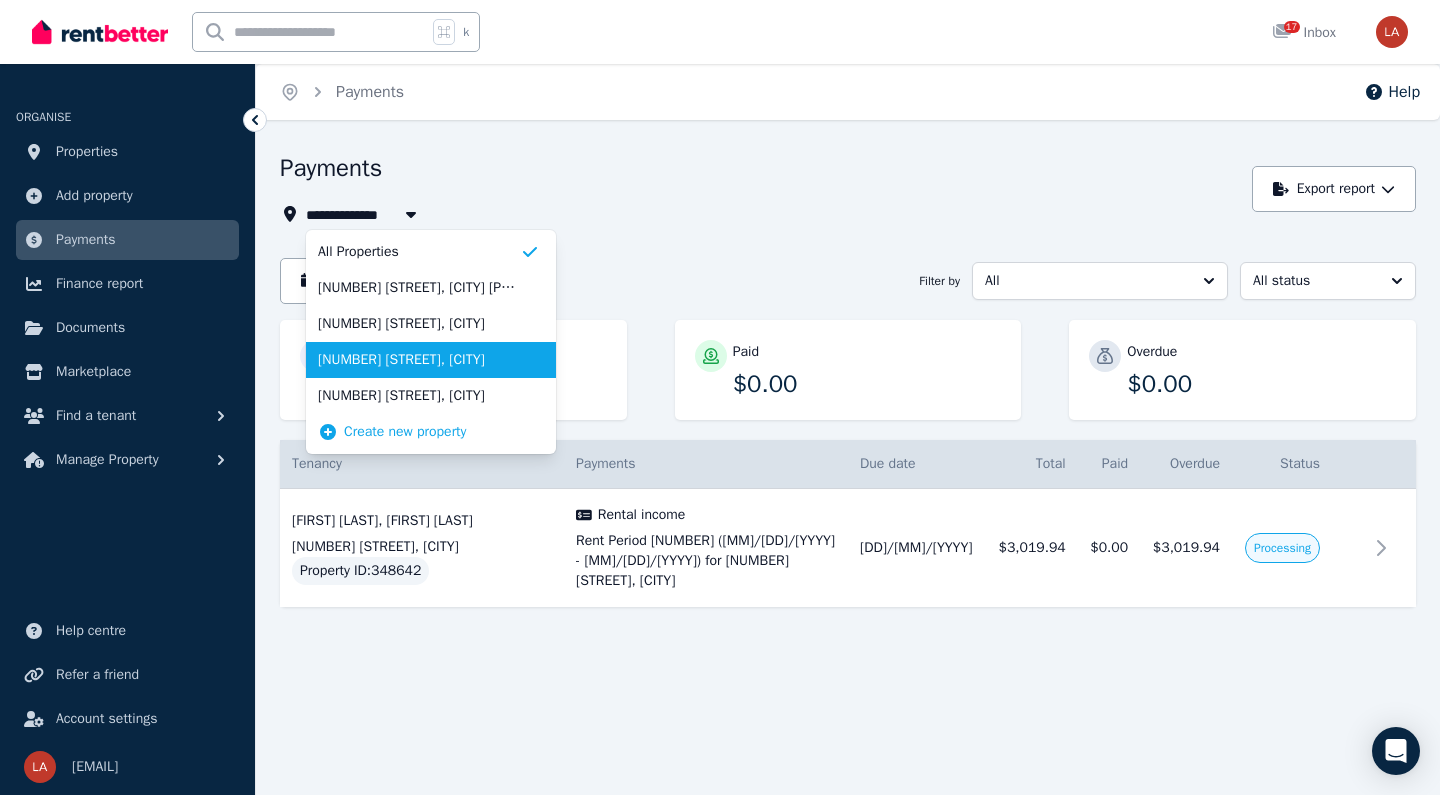 click on "[NUMBER] [STREET], [CITY]" at bounding box center (419, 360) 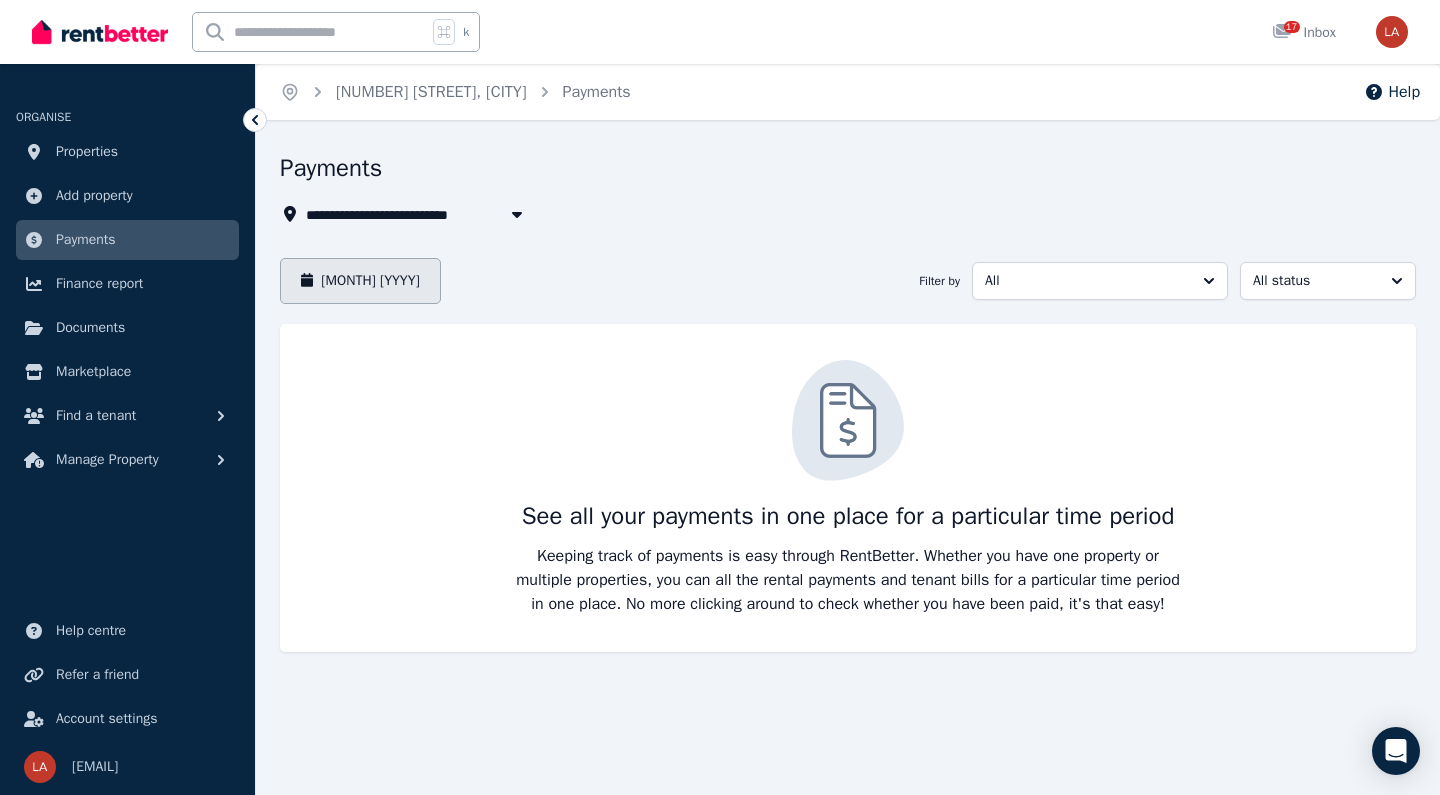 click on "[MONTH] [YYYY]" at bounding box center (360, 281) 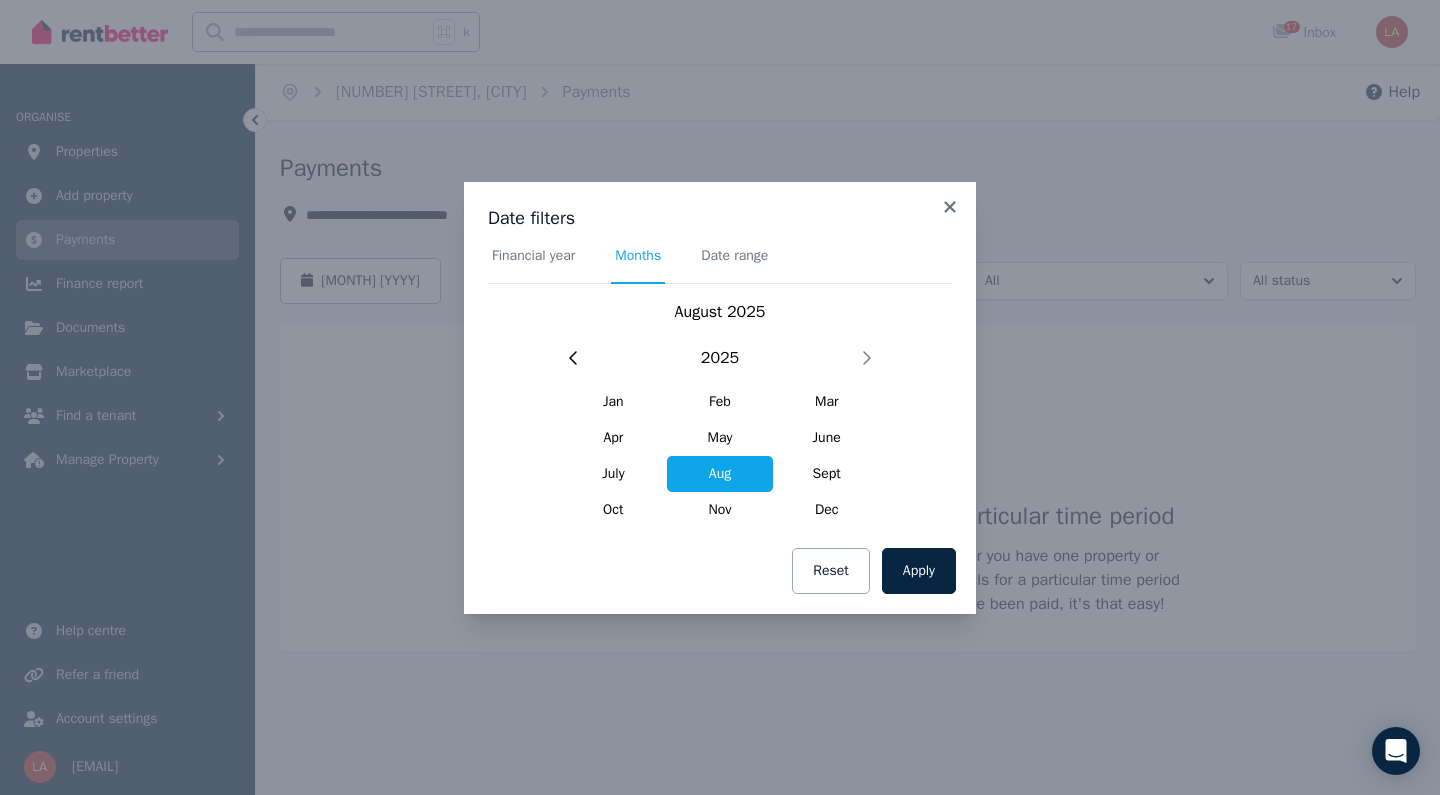 click on "Date range" at bounding box center (734, 256) 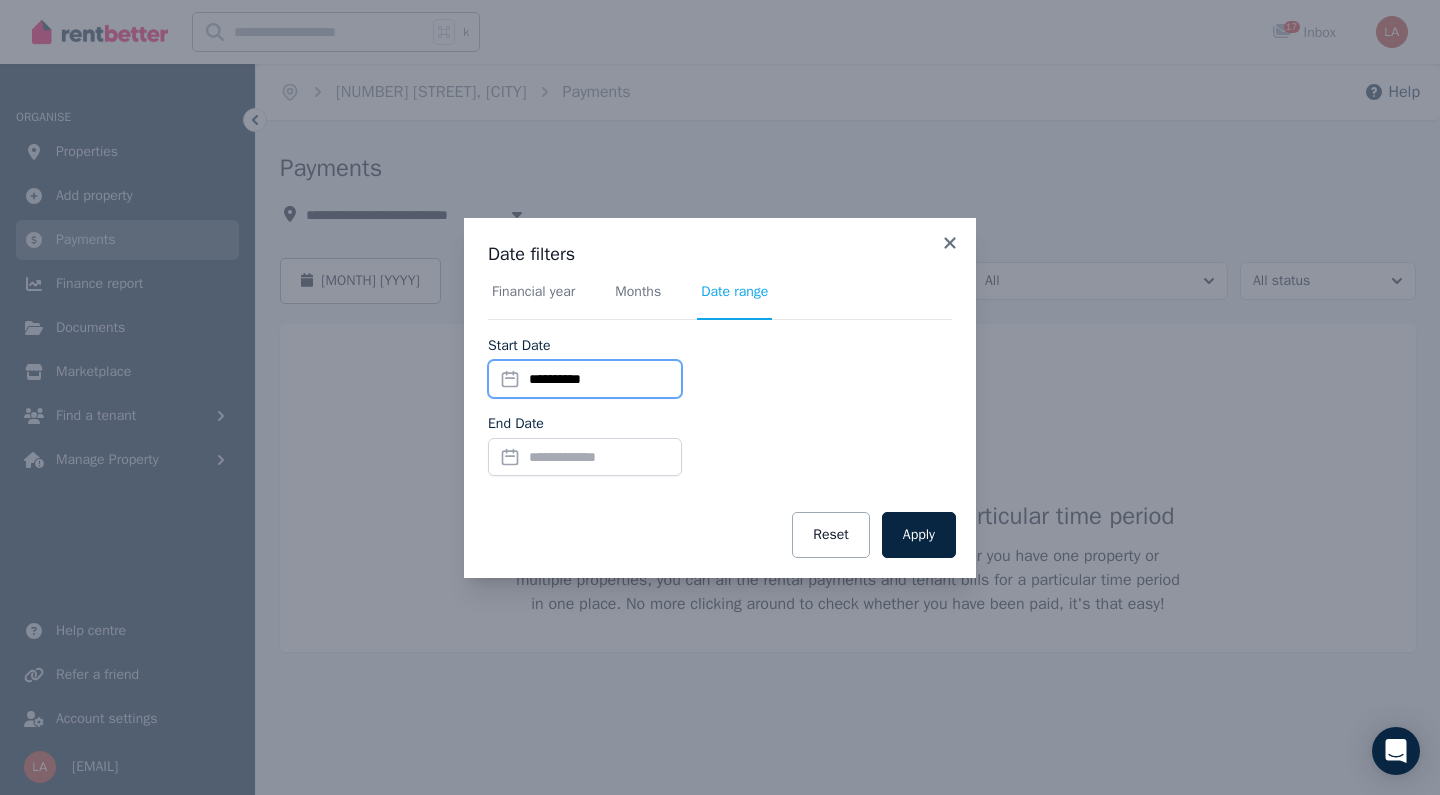 click on "**********" at bounding box center (585, 379) 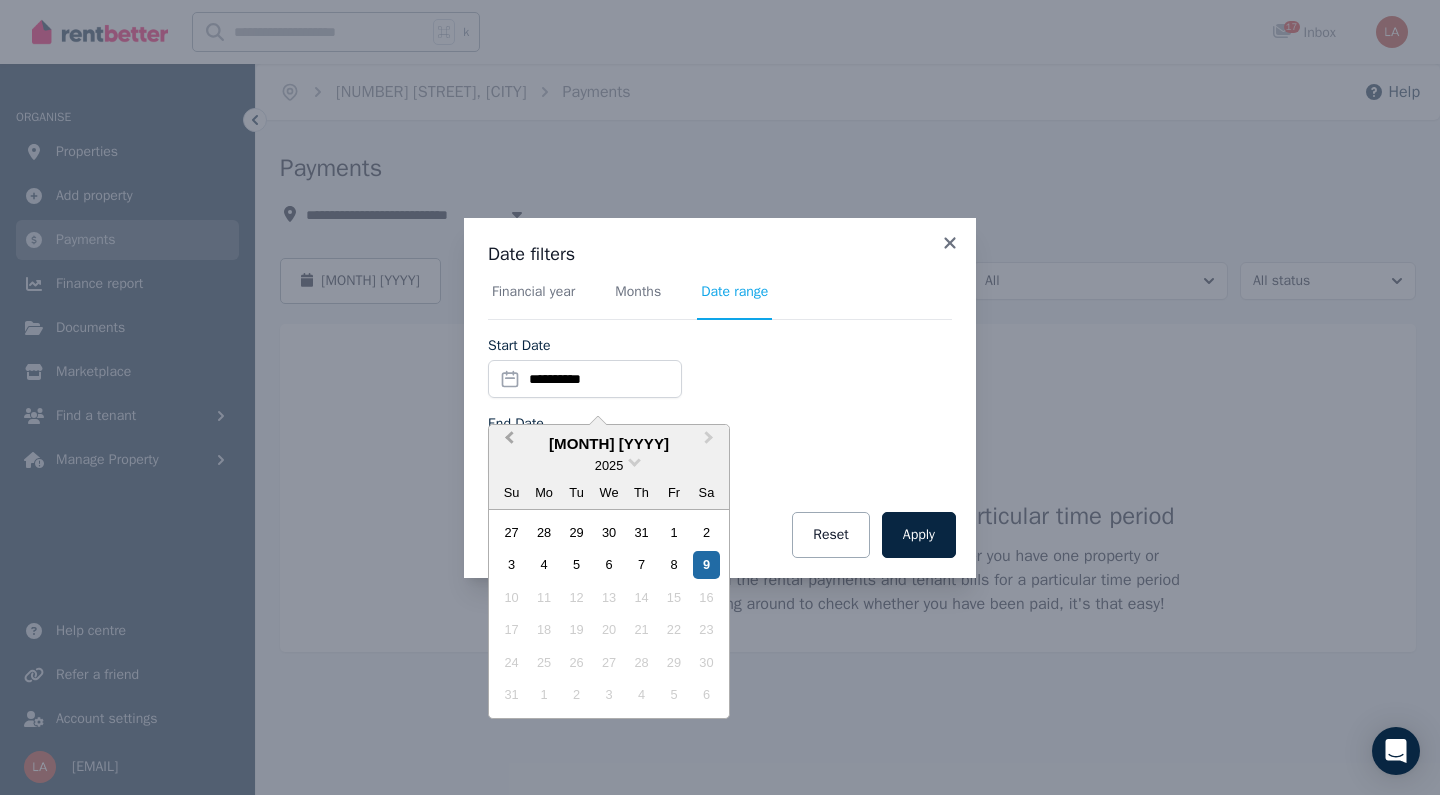 click on "Previous Month" at bounding box center (507, 443) 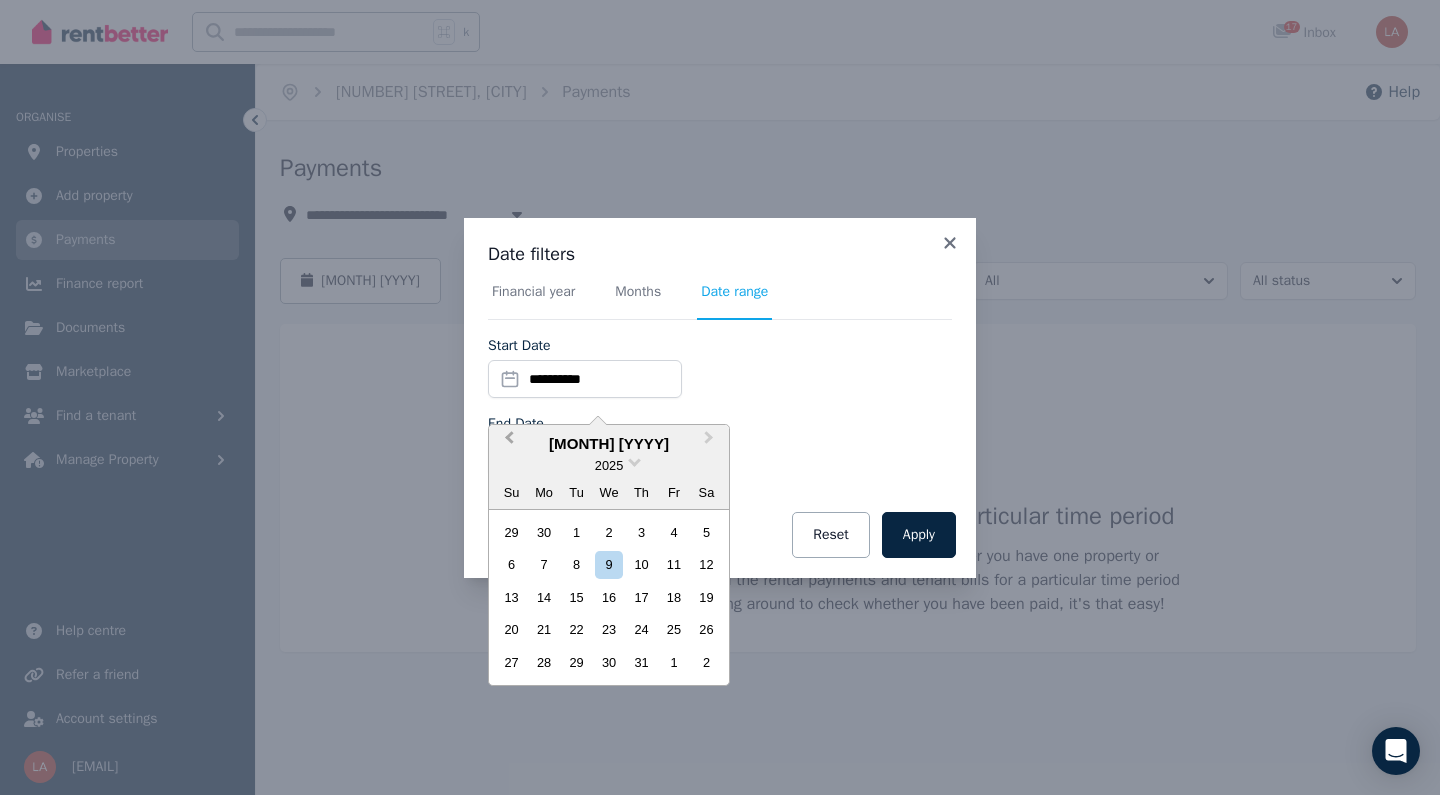 click on "Previous Month" at bounding box center [507, 443] 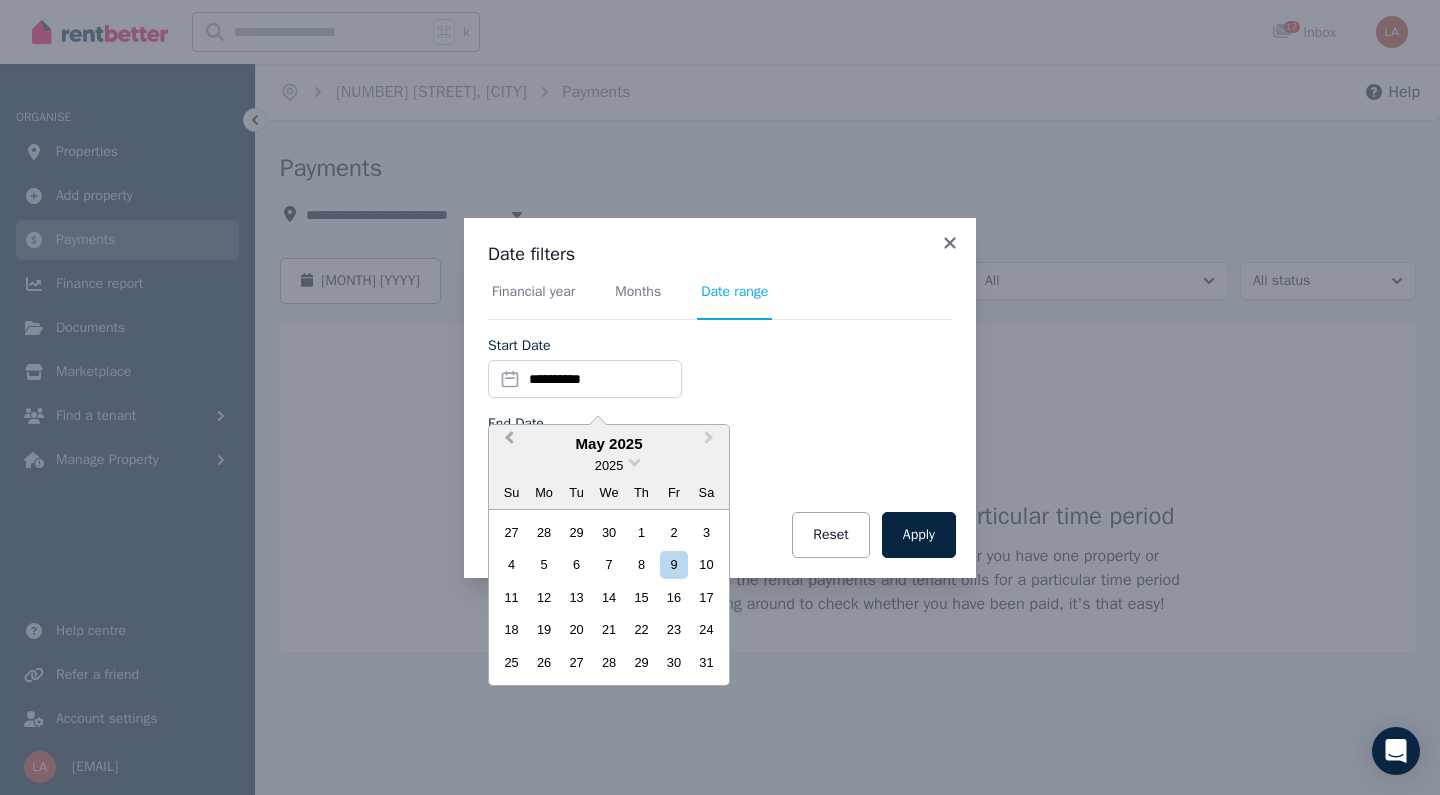 click on "Previous Month" at bounding box center (507, 443) 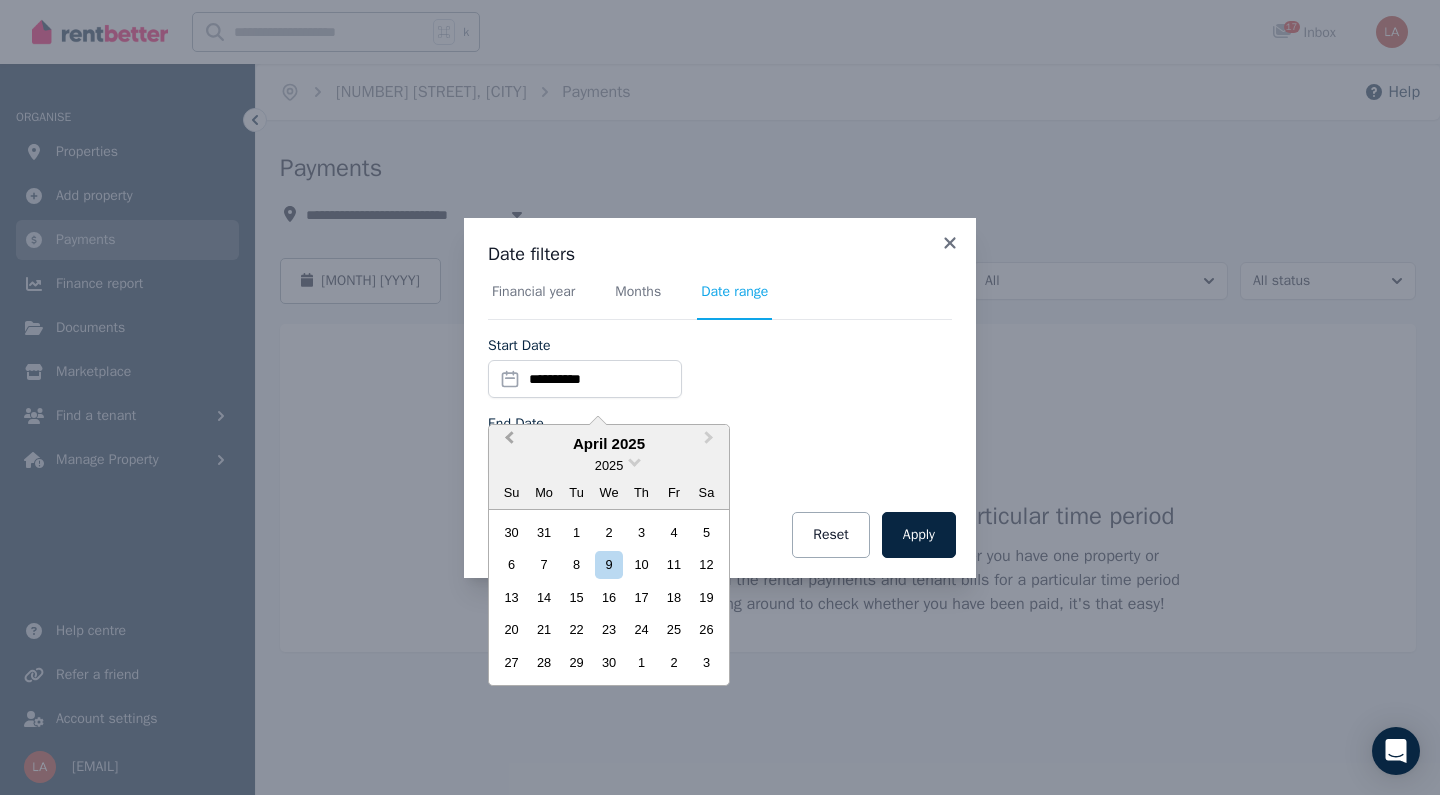 click on "Previous Month" at bounding box center [507, 443] 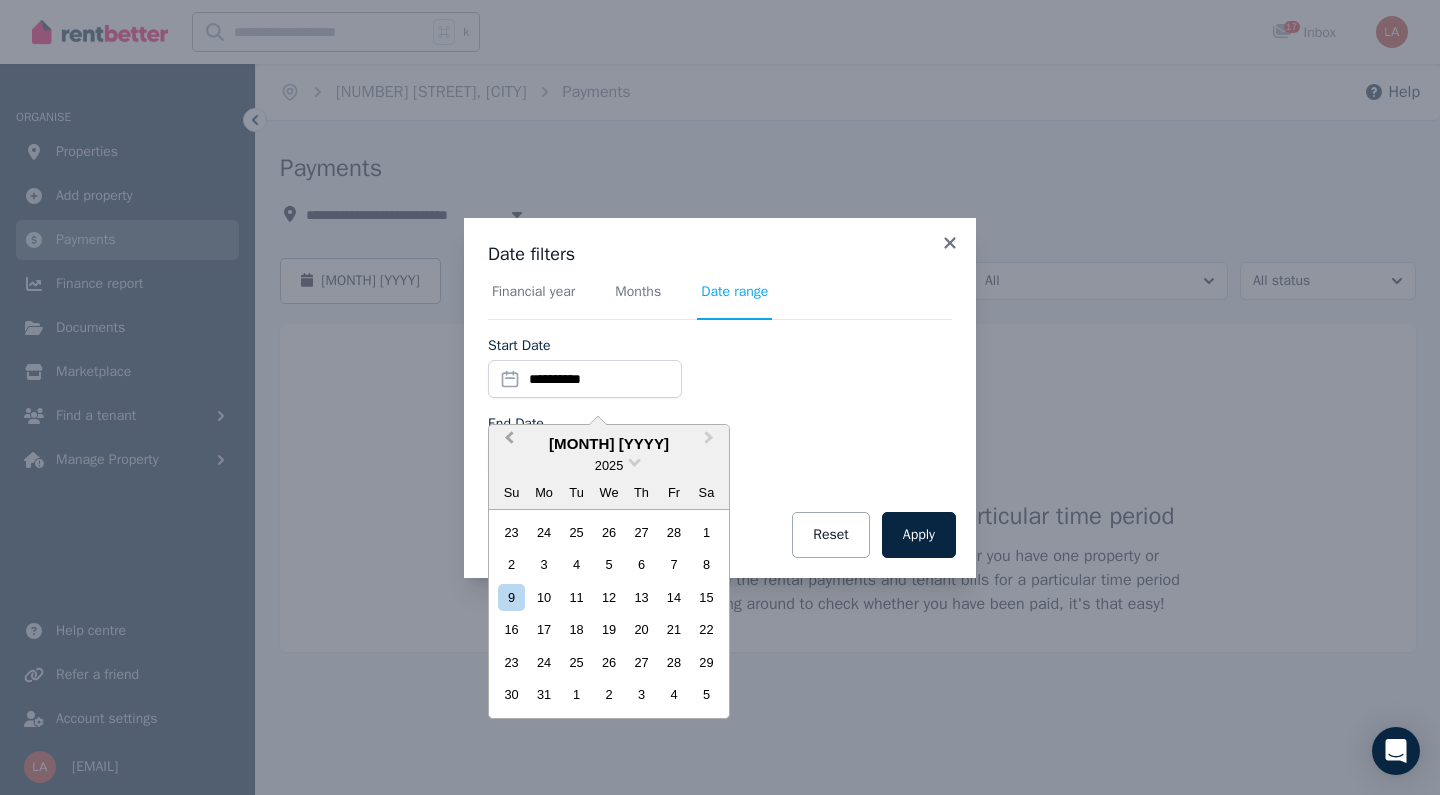 click on "Previous Month" at bounding box center [507, 443] 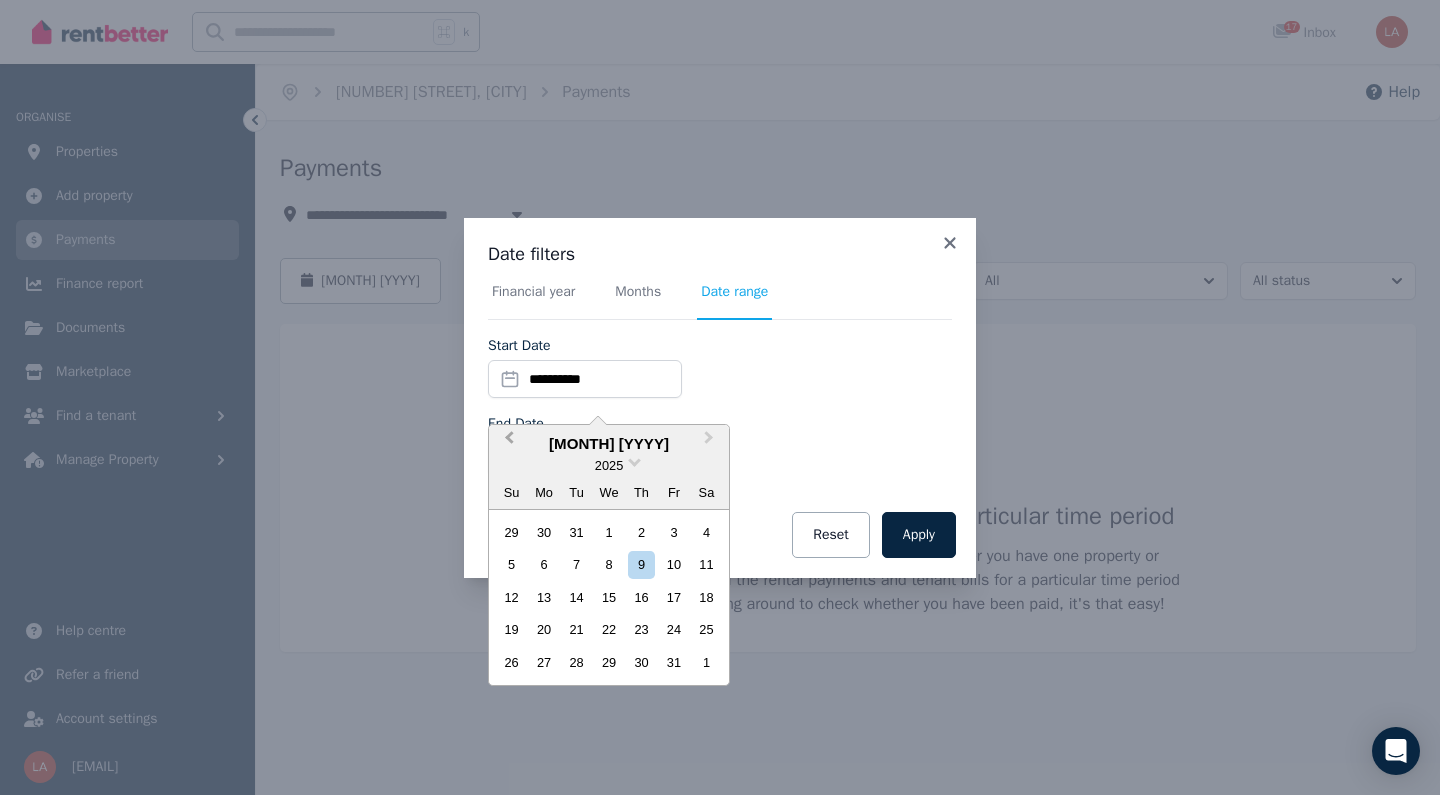 click on "Previous Month" at bounding box center (507, 443) 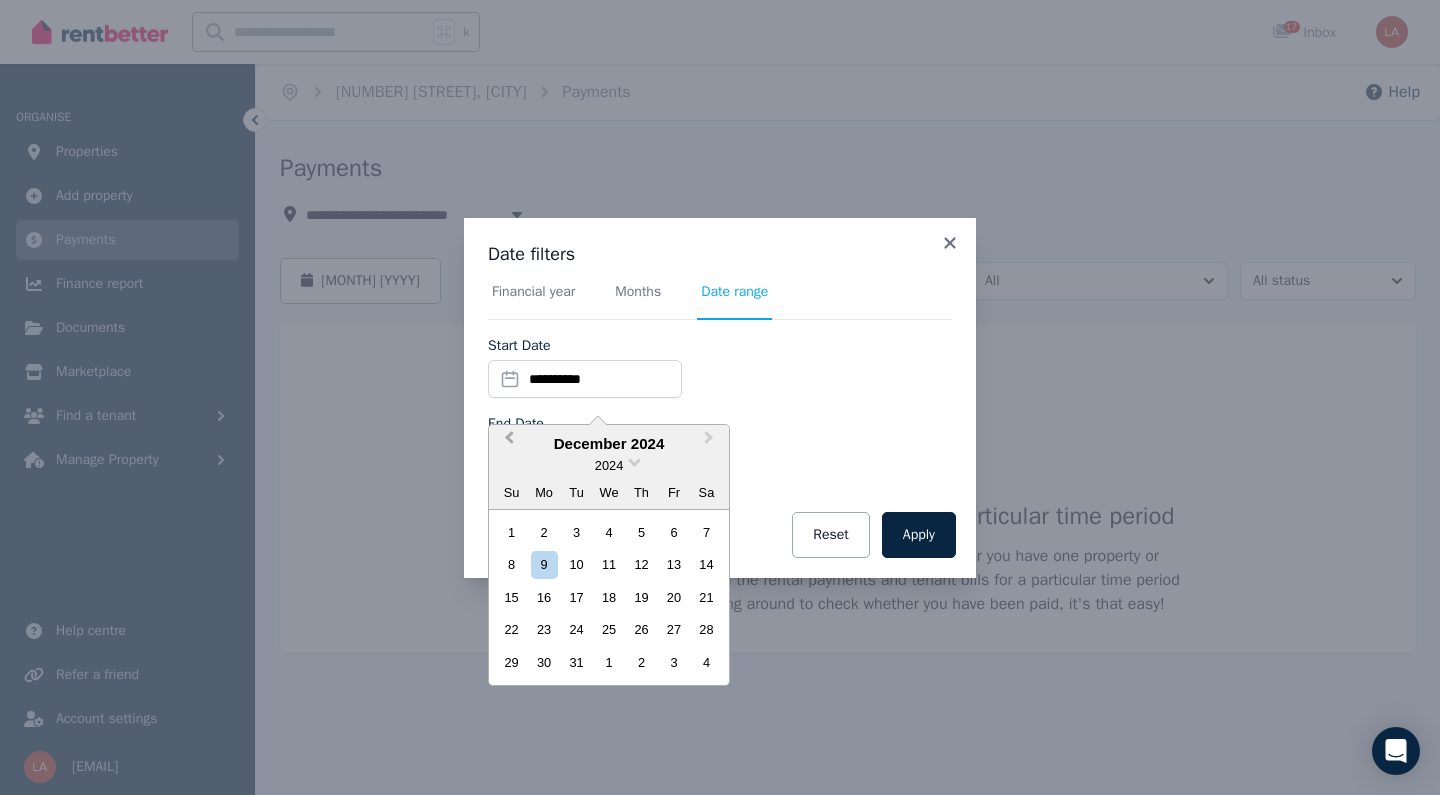 click on "Previous Month" at bounding box center (507, 443) 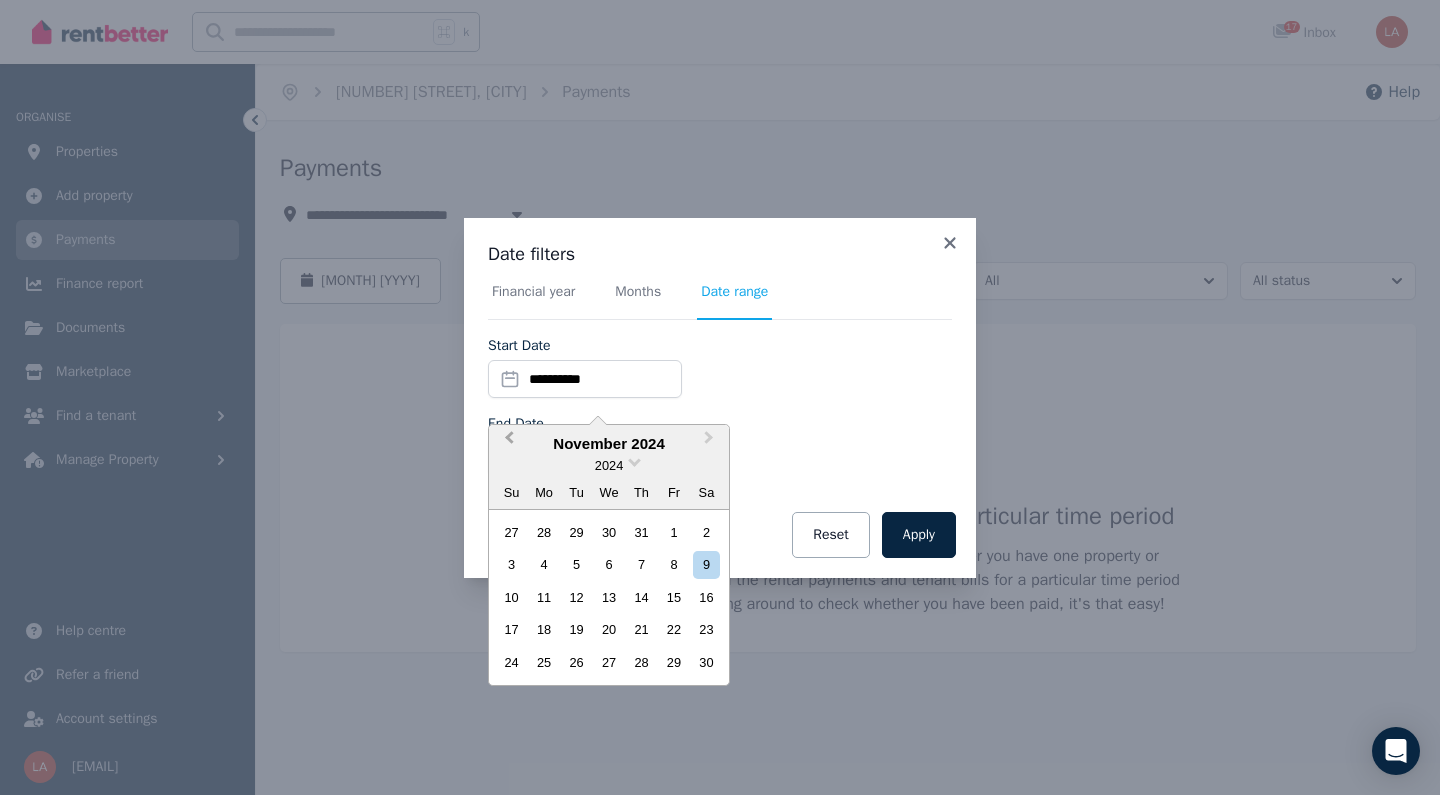 click on "Previous Month" at bounding box center (507, 443) 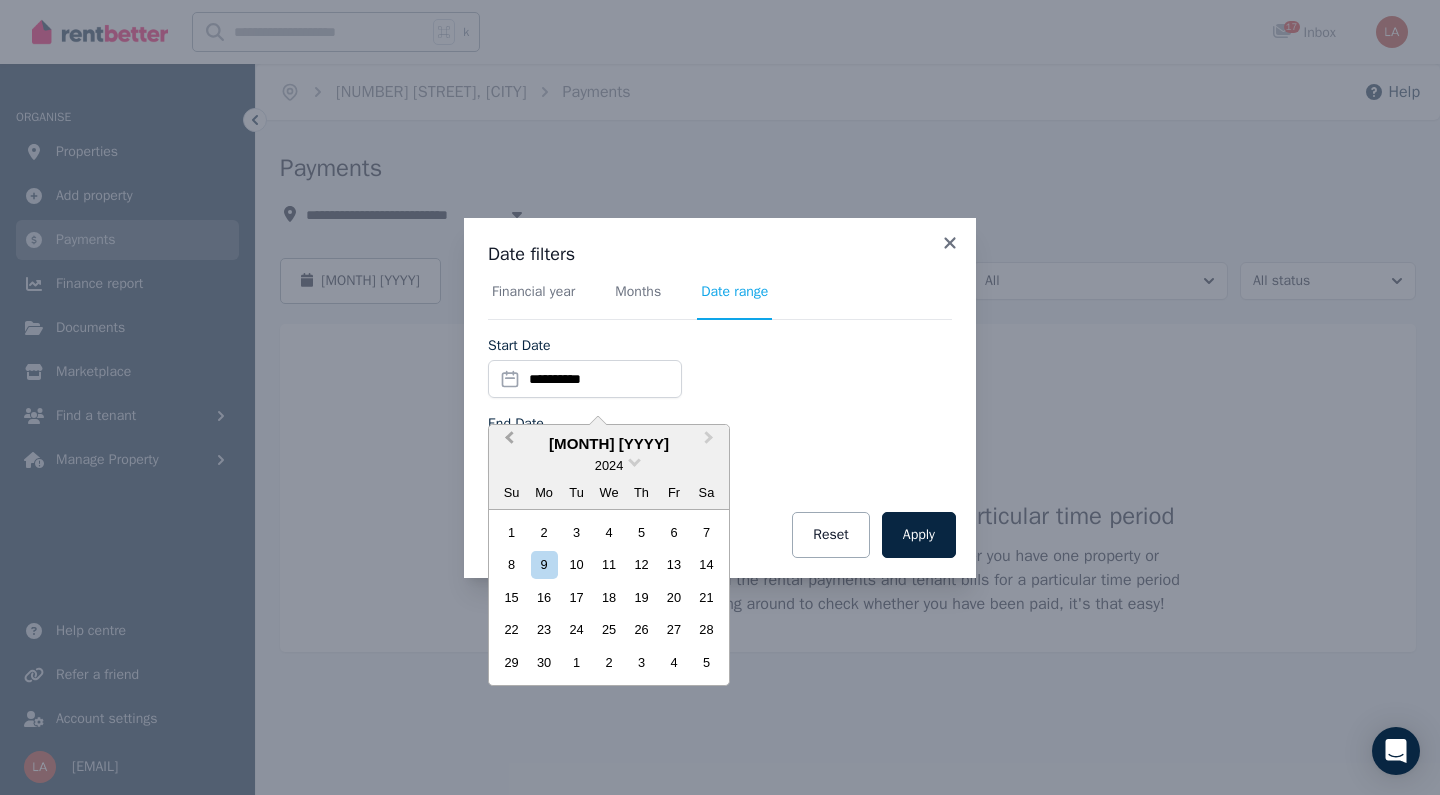 click on "Previous Month" at bounding box center (507, 443) 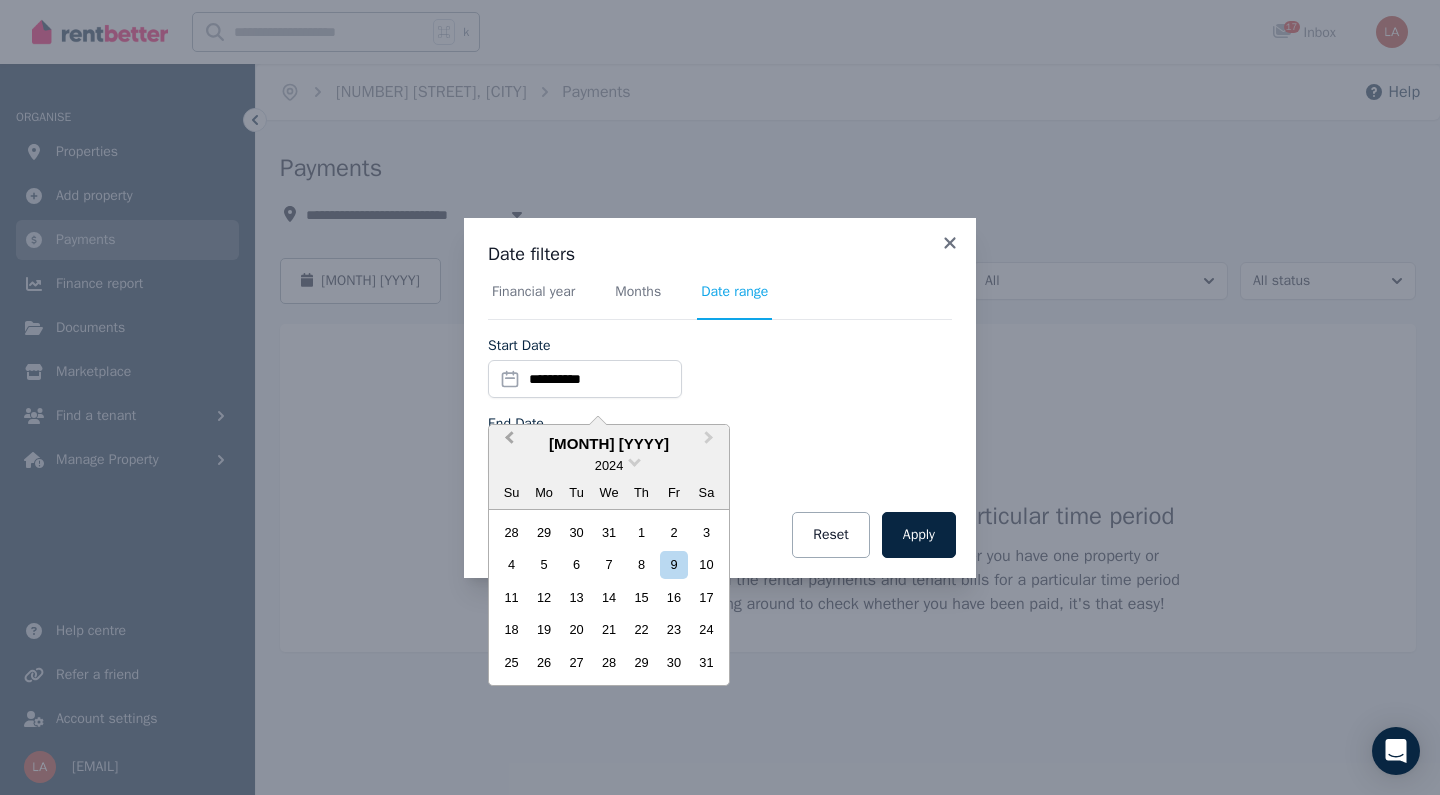 click on "Previous Month" at bounding box center (507, 443) 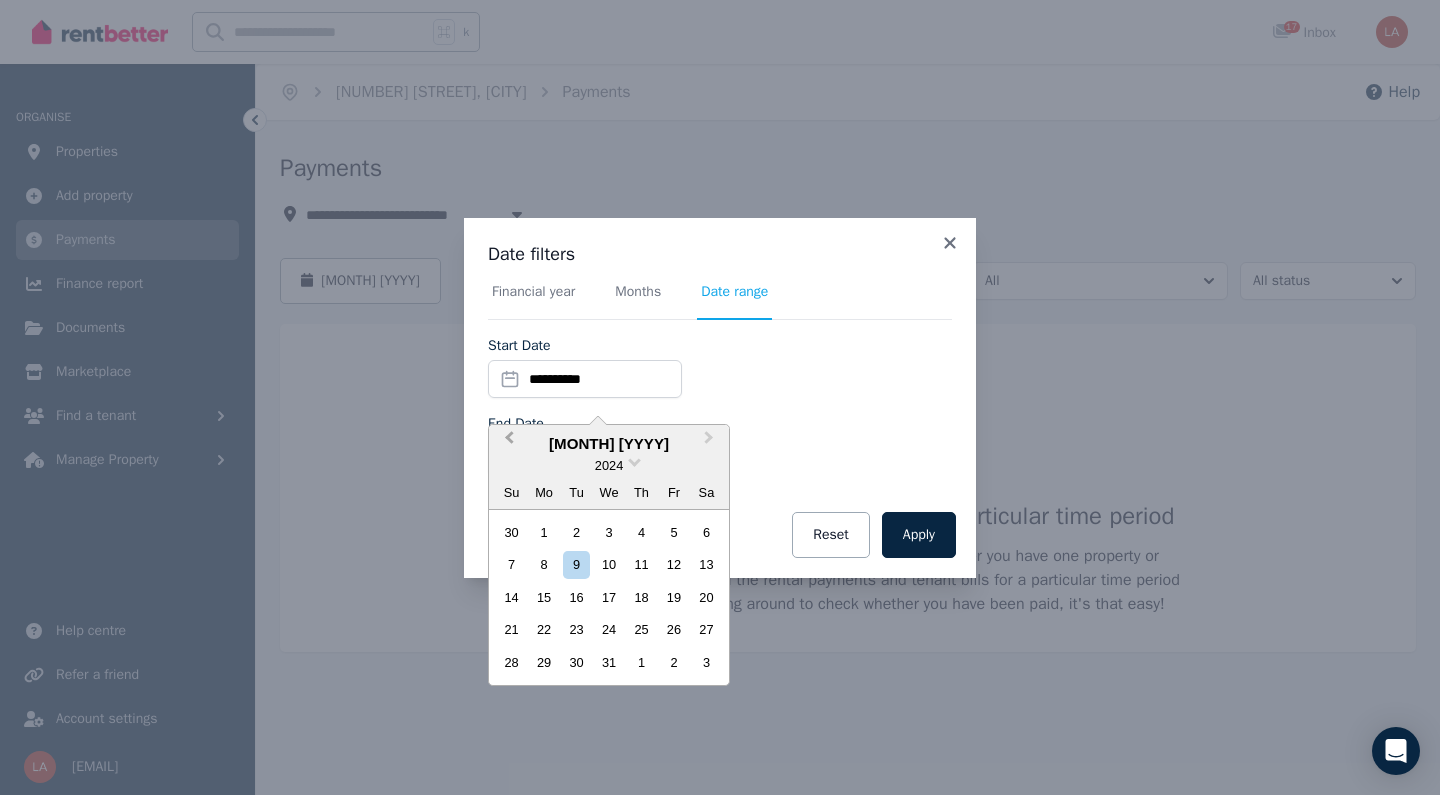 click on "Previous Month" at bounding box center [507, 443] 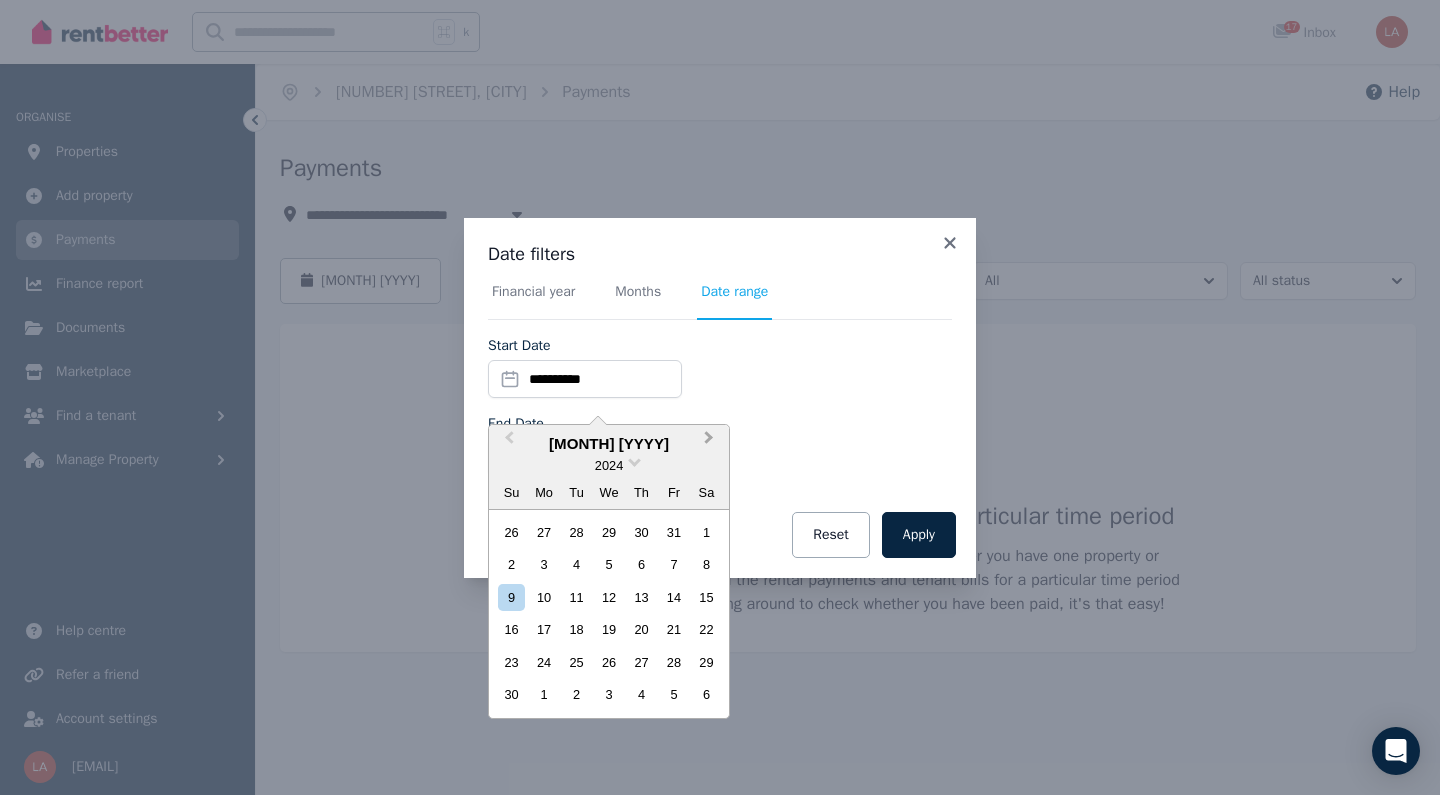 click on "Next Month" at bounding box center (709, 442) 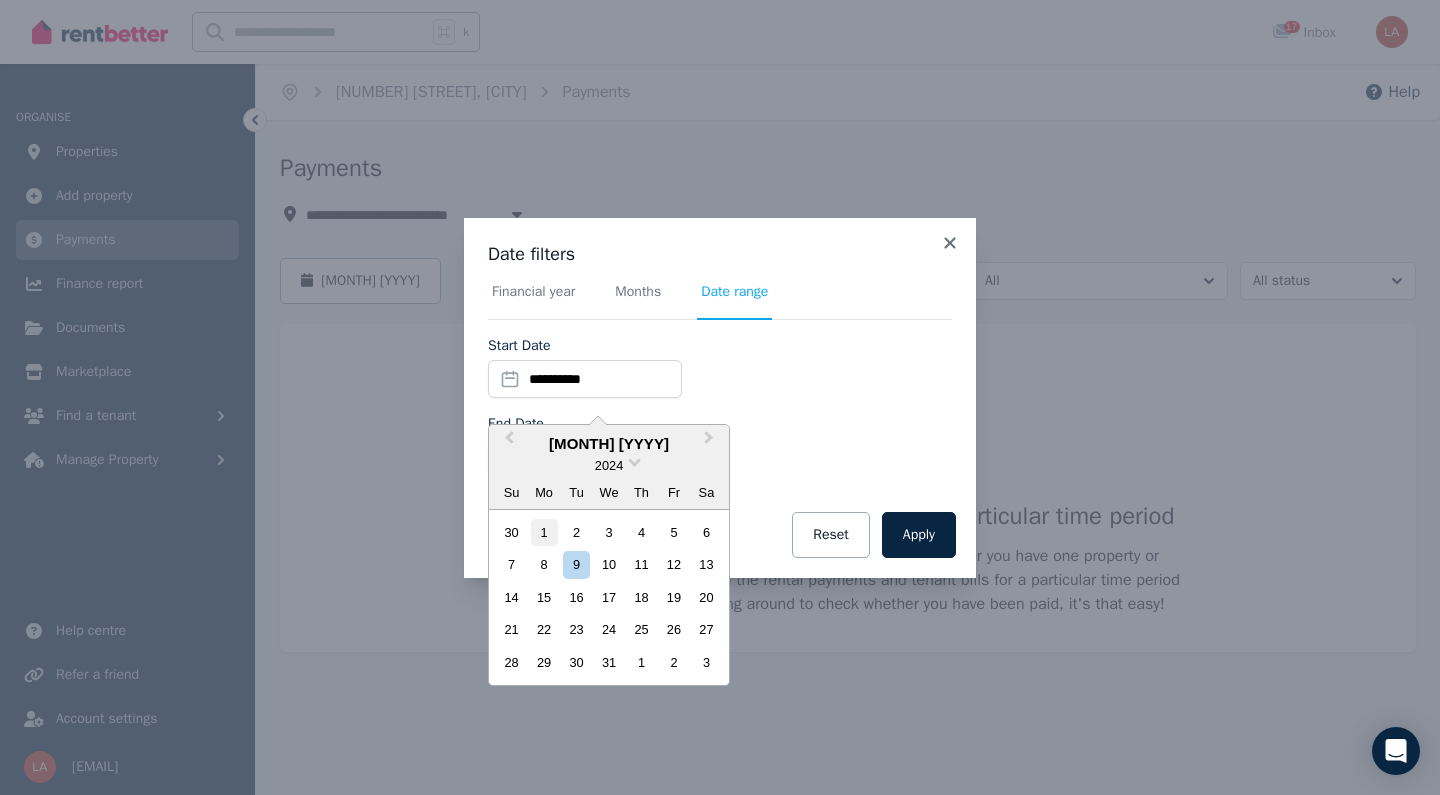 click on "1" at bounding box center [544, 532] 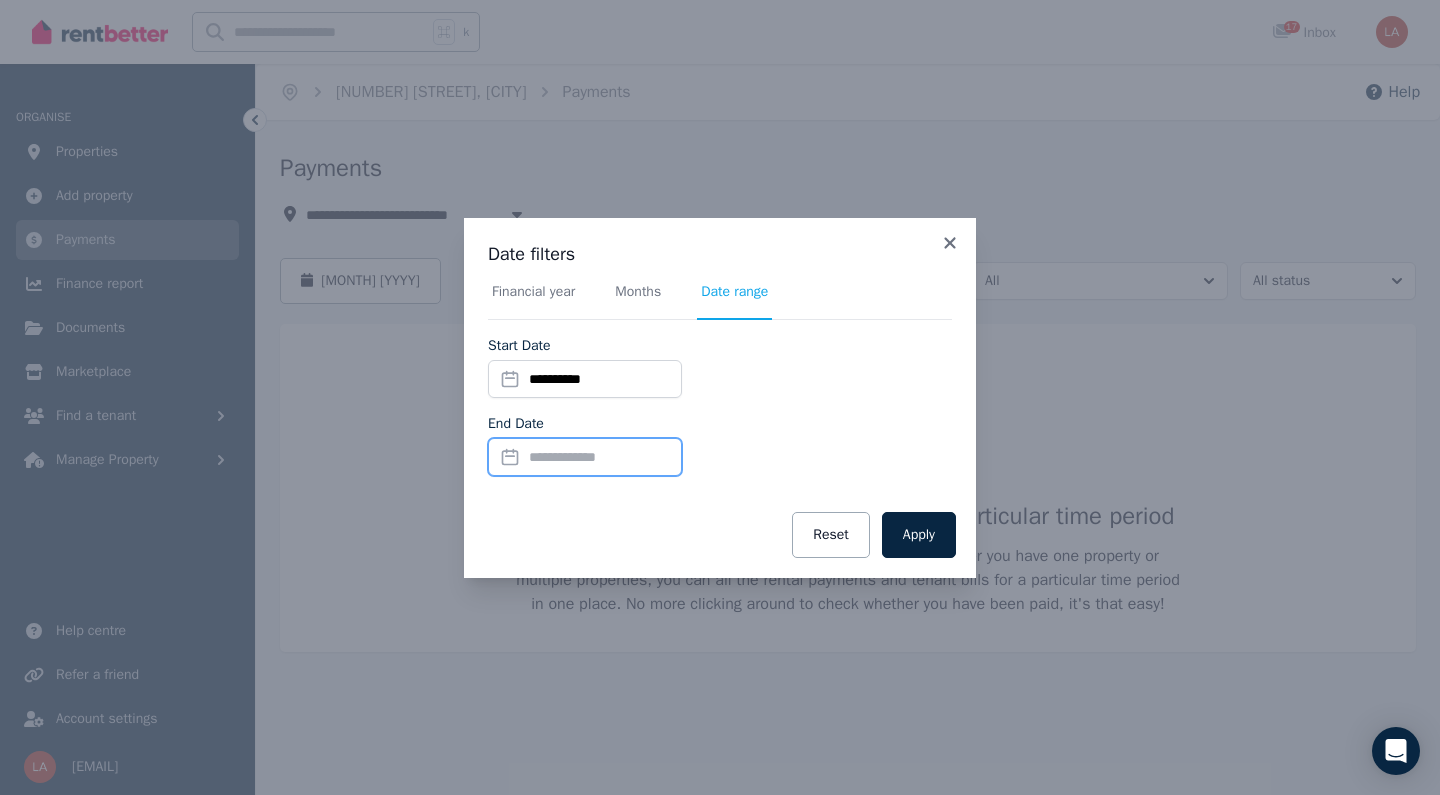 click on "End Date" at bounding box center [585, 457] 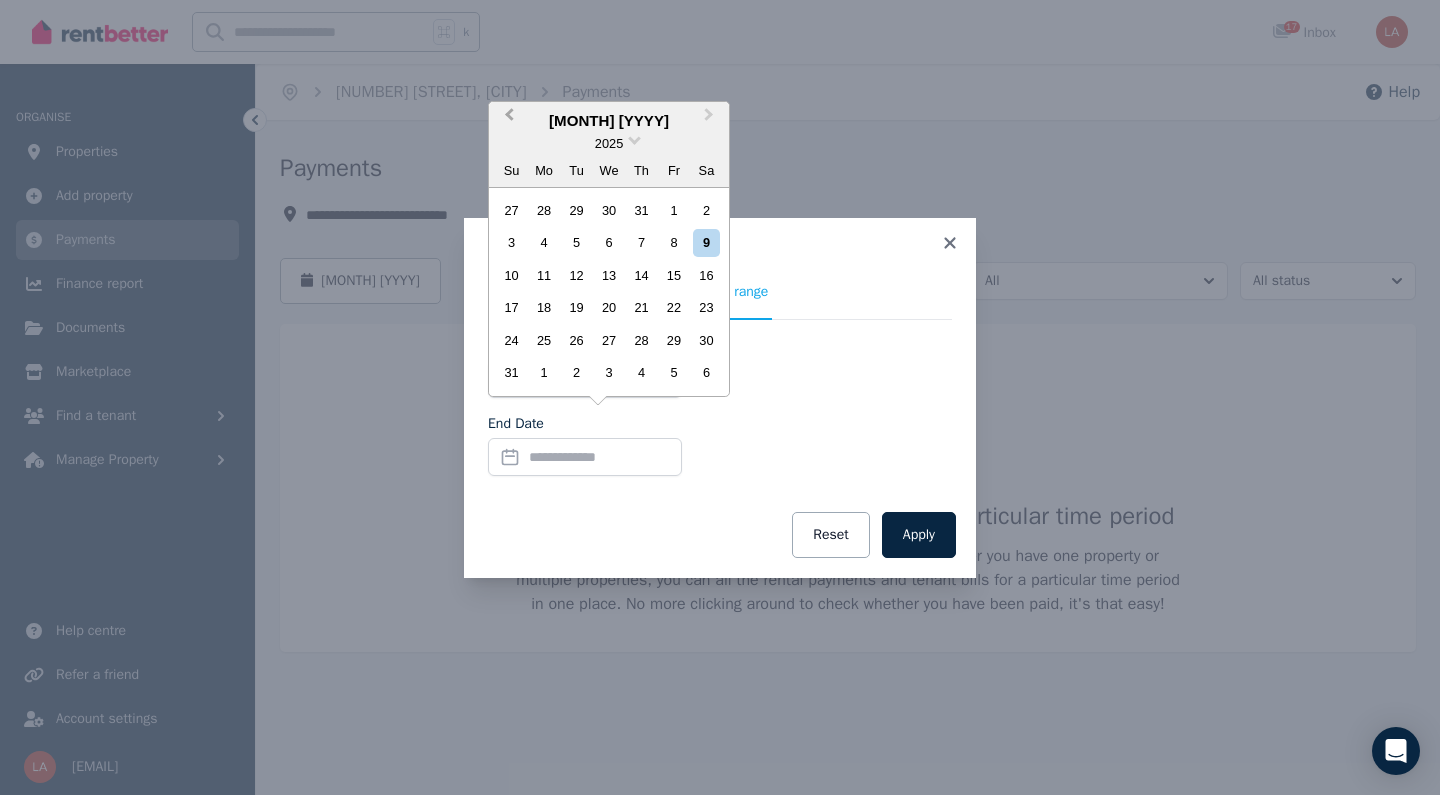 click on "Previous Month" at bounding box center [507, 120] 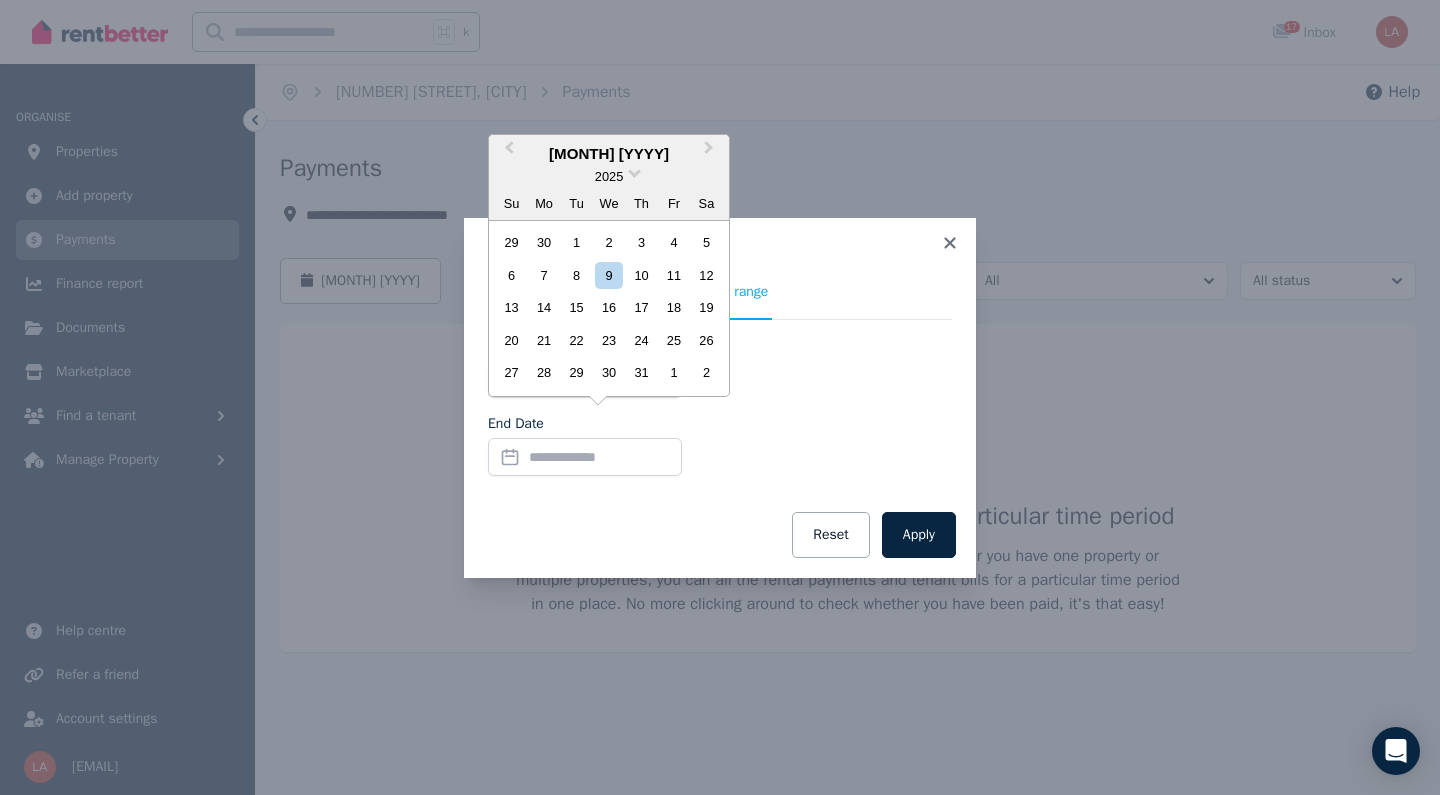 click on "**********" at bounding box center [720, 397] 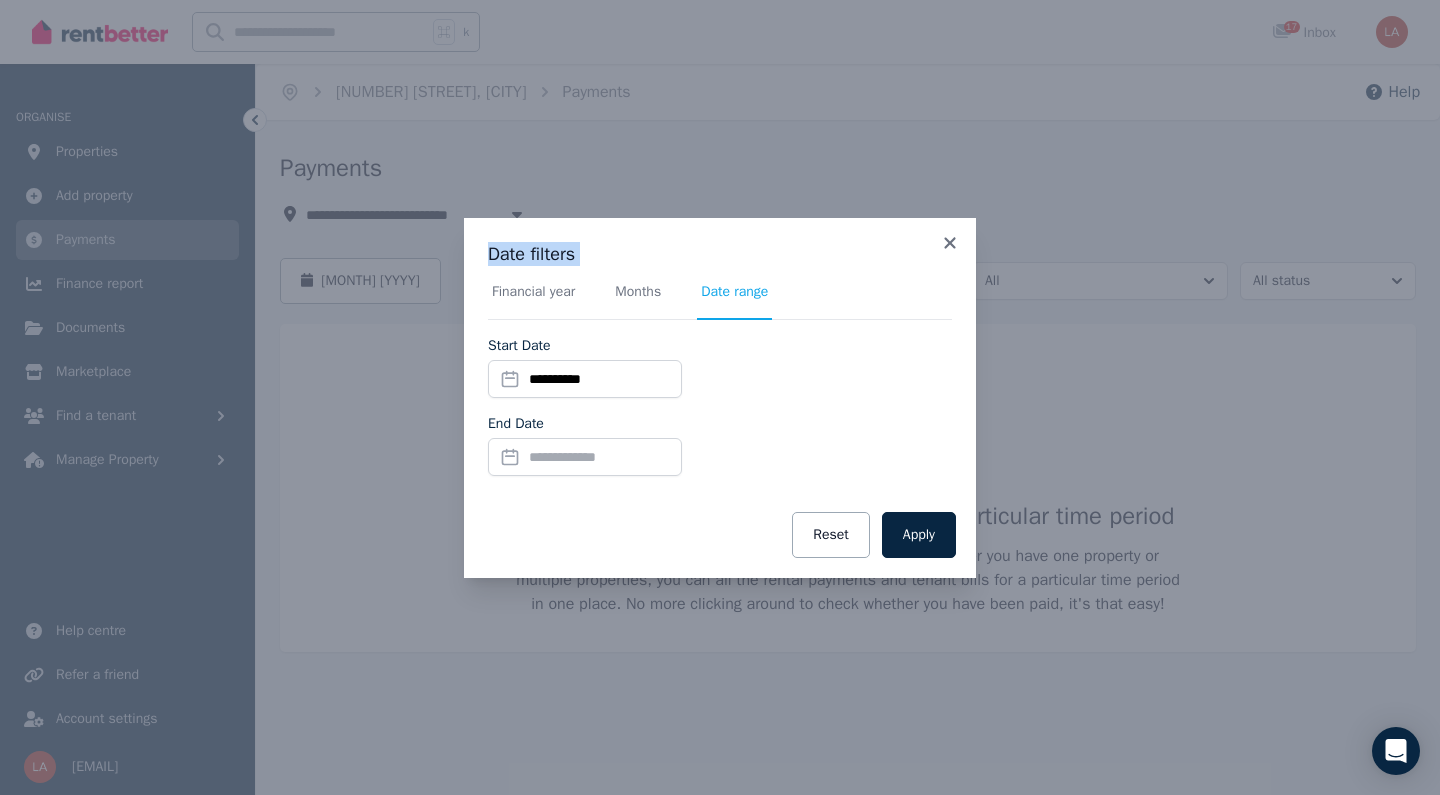 click on "**********" at bounding box center (720, 397) 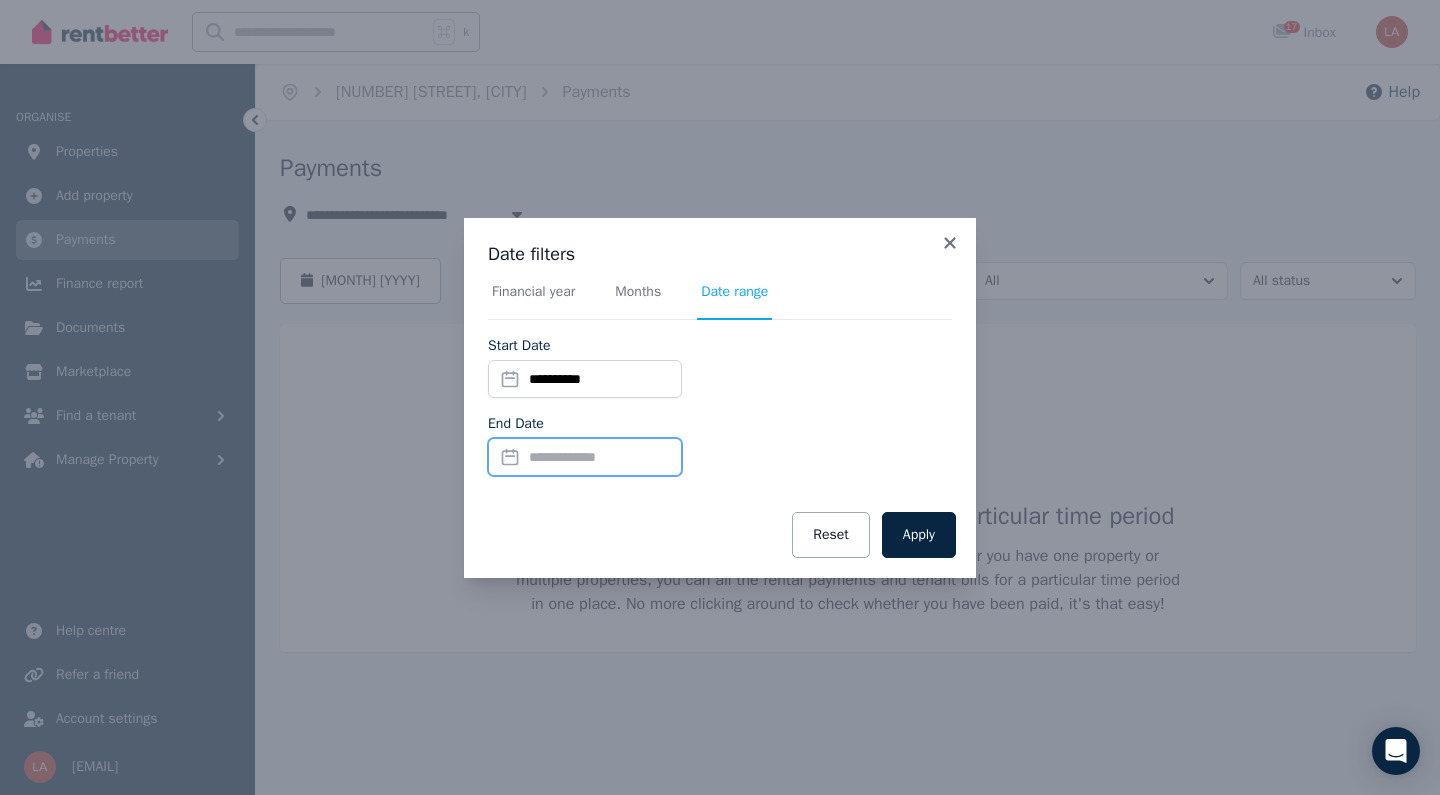 click on "End Date" at bounding box center [585, 457] 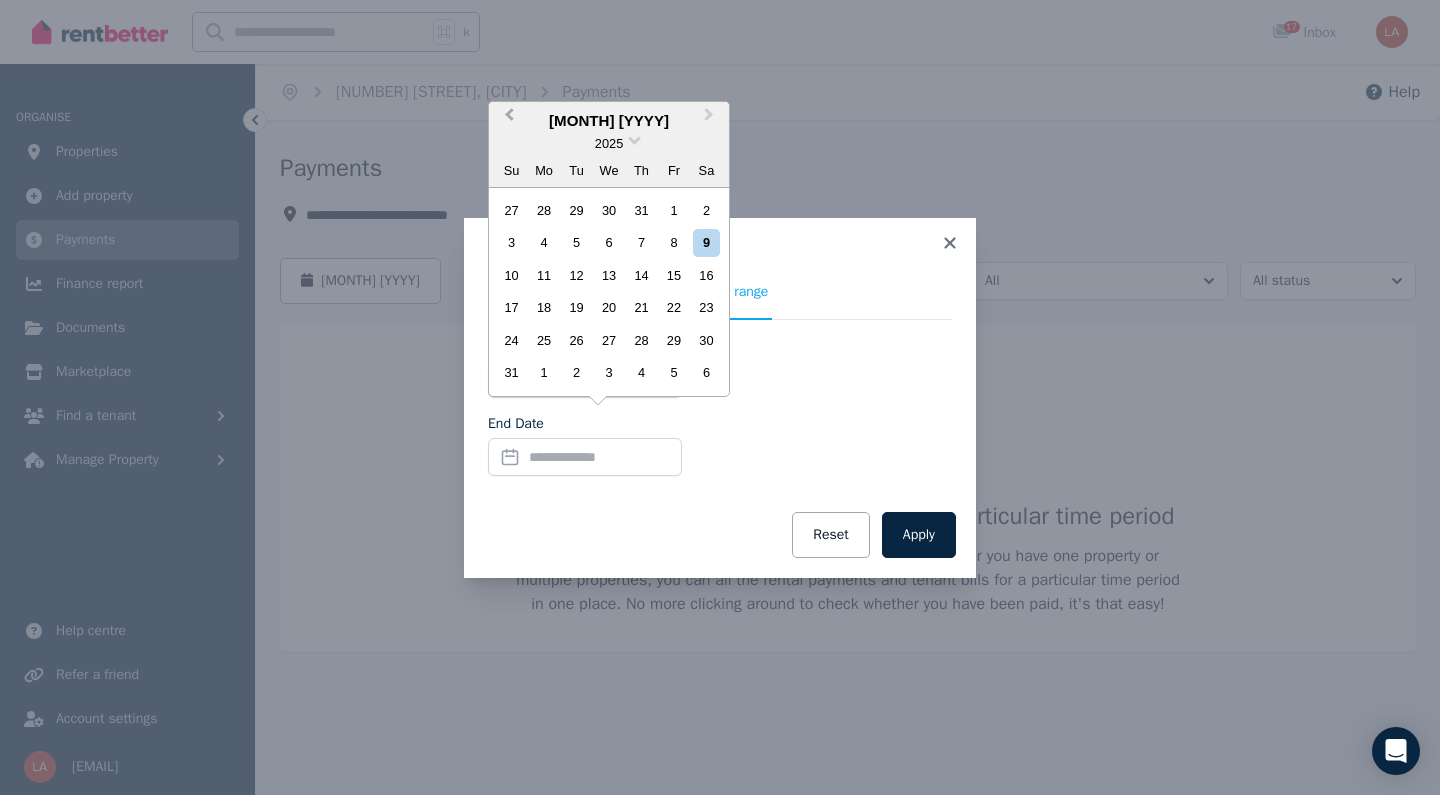 click on "Previous Month" at bounding box center (509, 119) 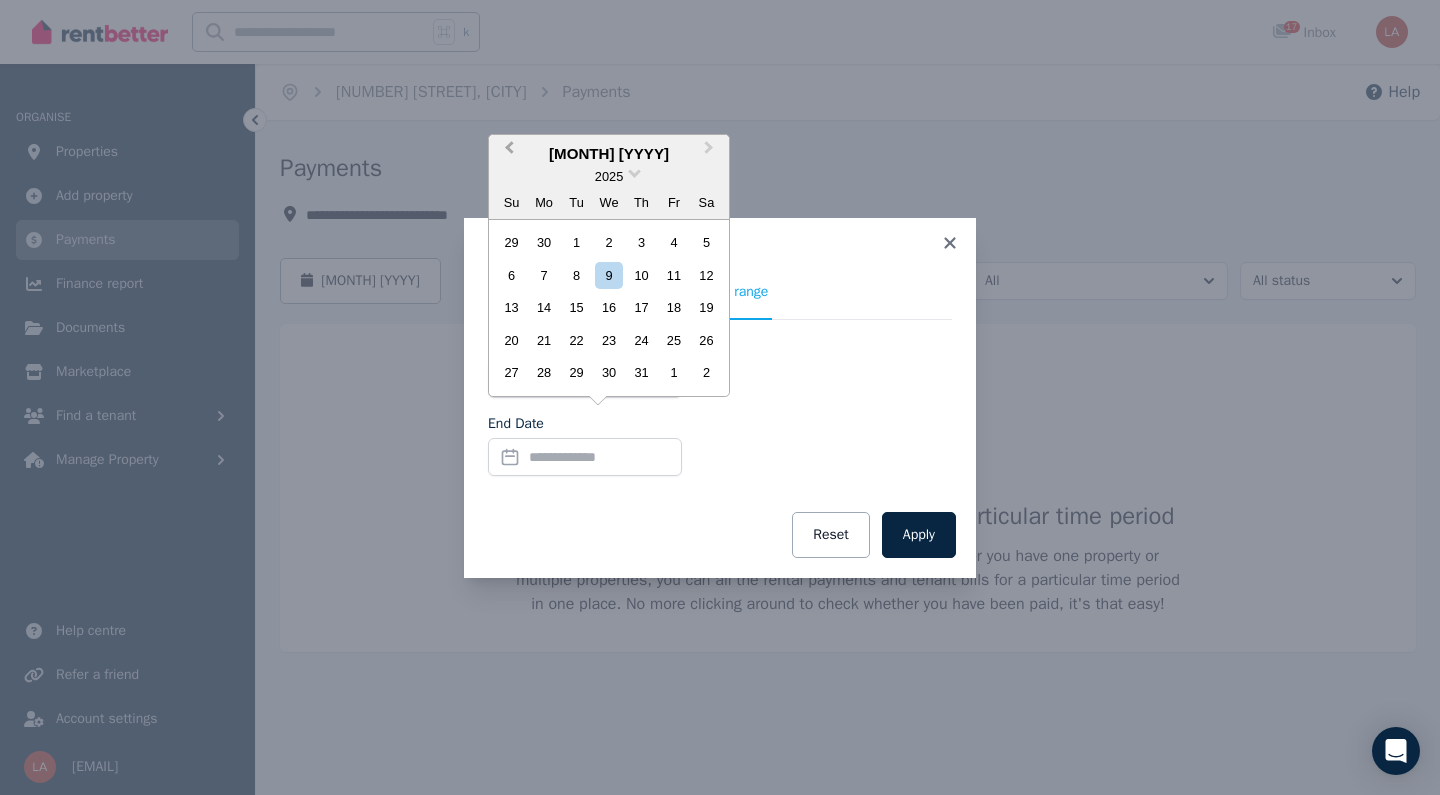 click on "Previous Month" at bounding box center (507, 153) 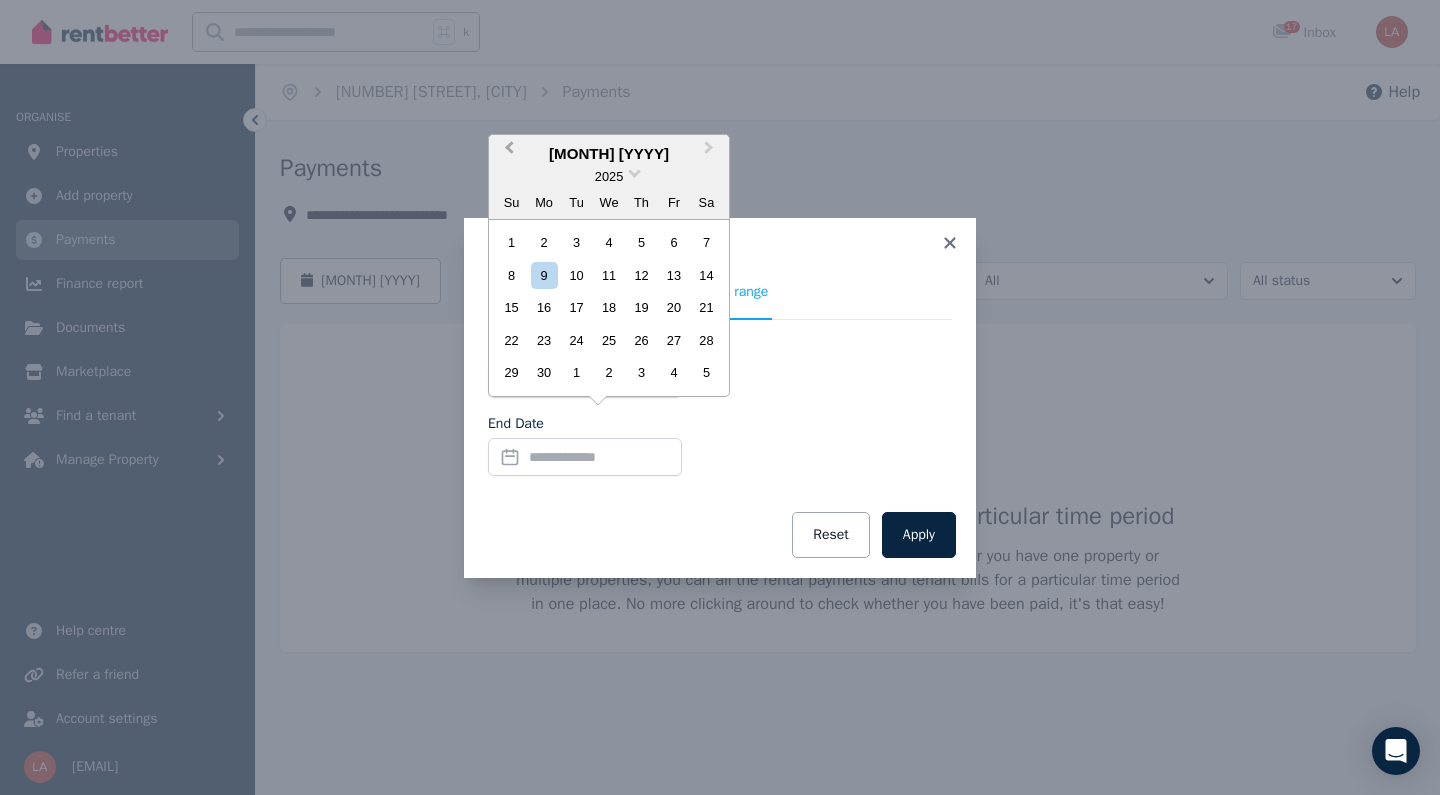 click on "Previous Month" at bounding box center (507, 153) 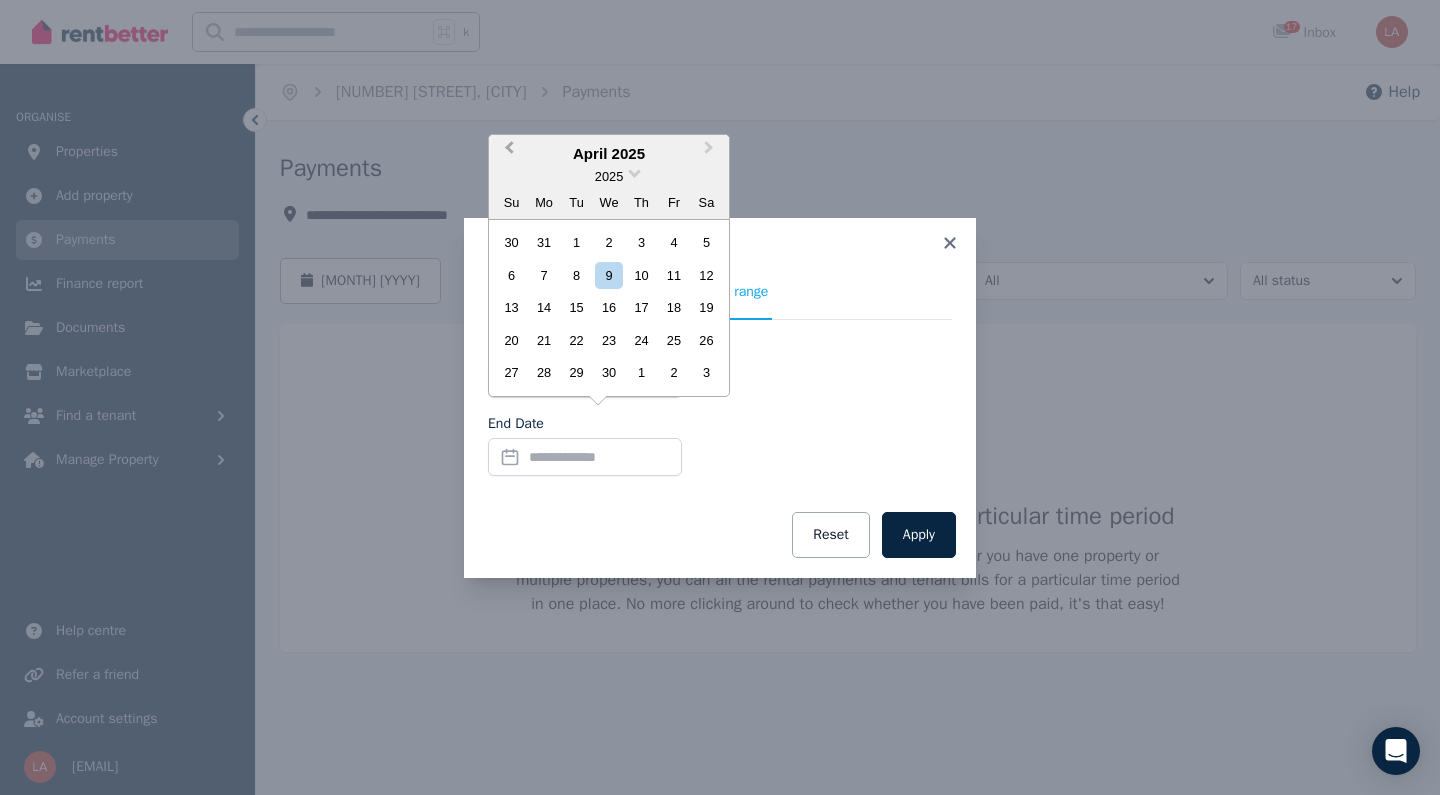 click on "Previous Month" at bounding box center [507, 153] 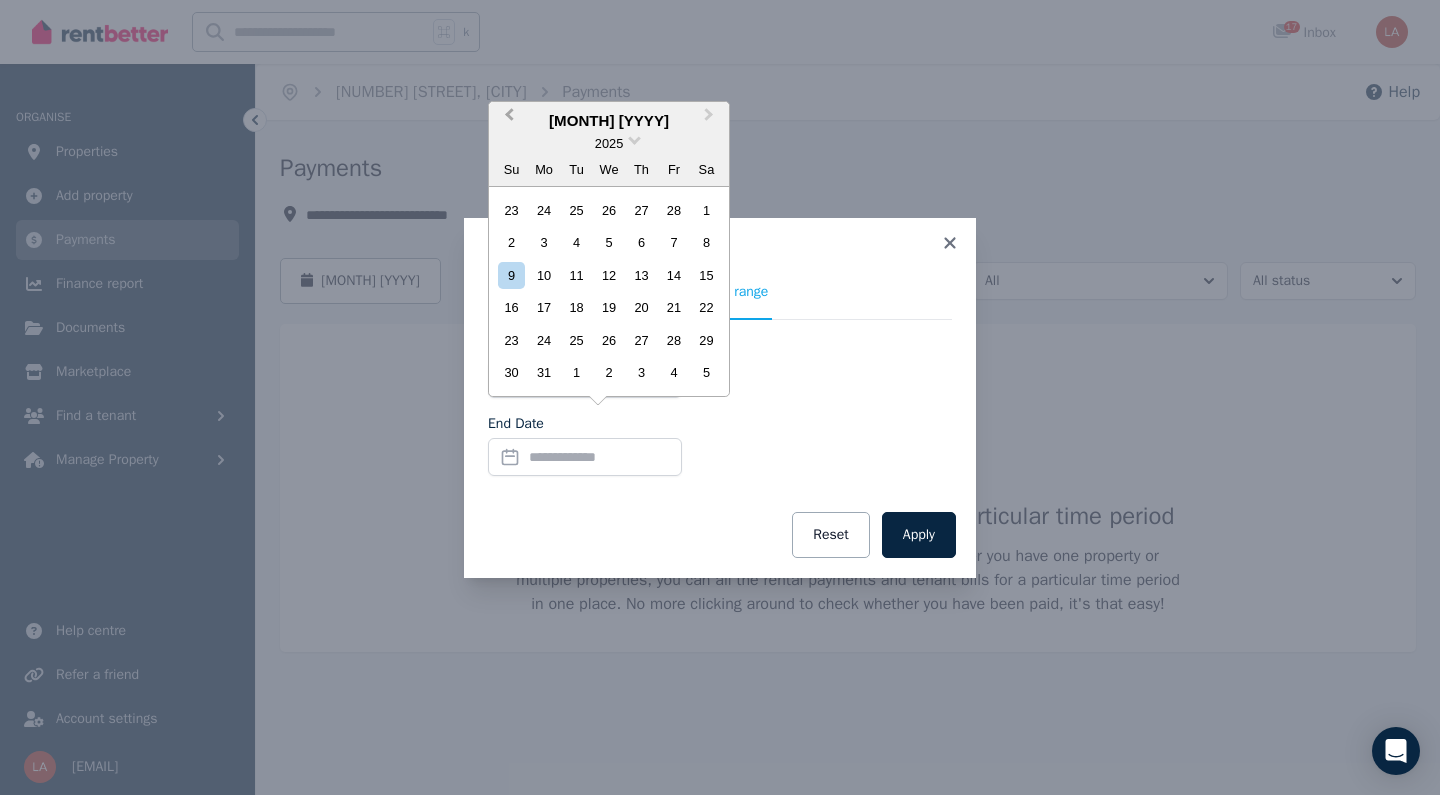 click on "2025" at bounding box center (609, 143) 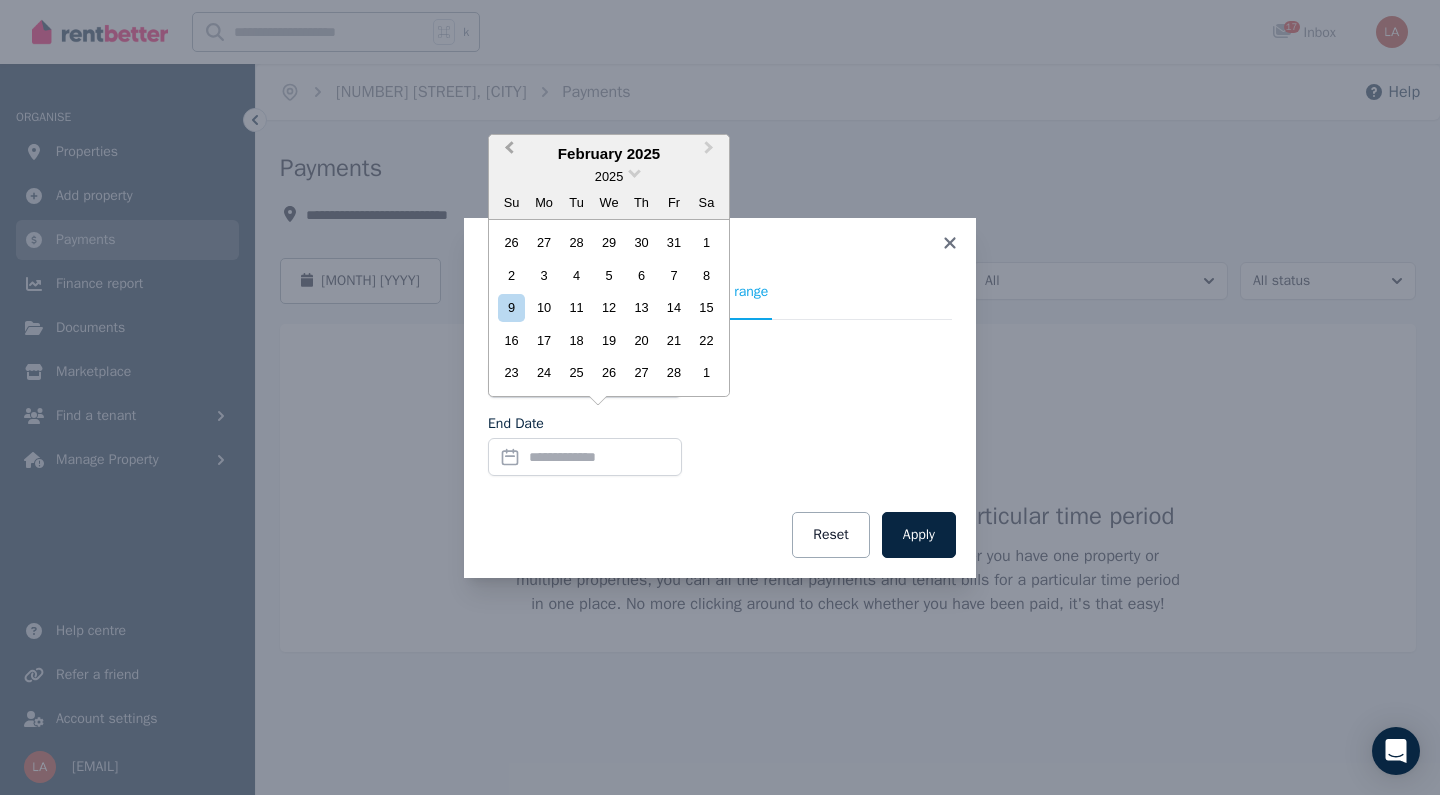 click on "Previous Month" at bounding box center [509, 152] 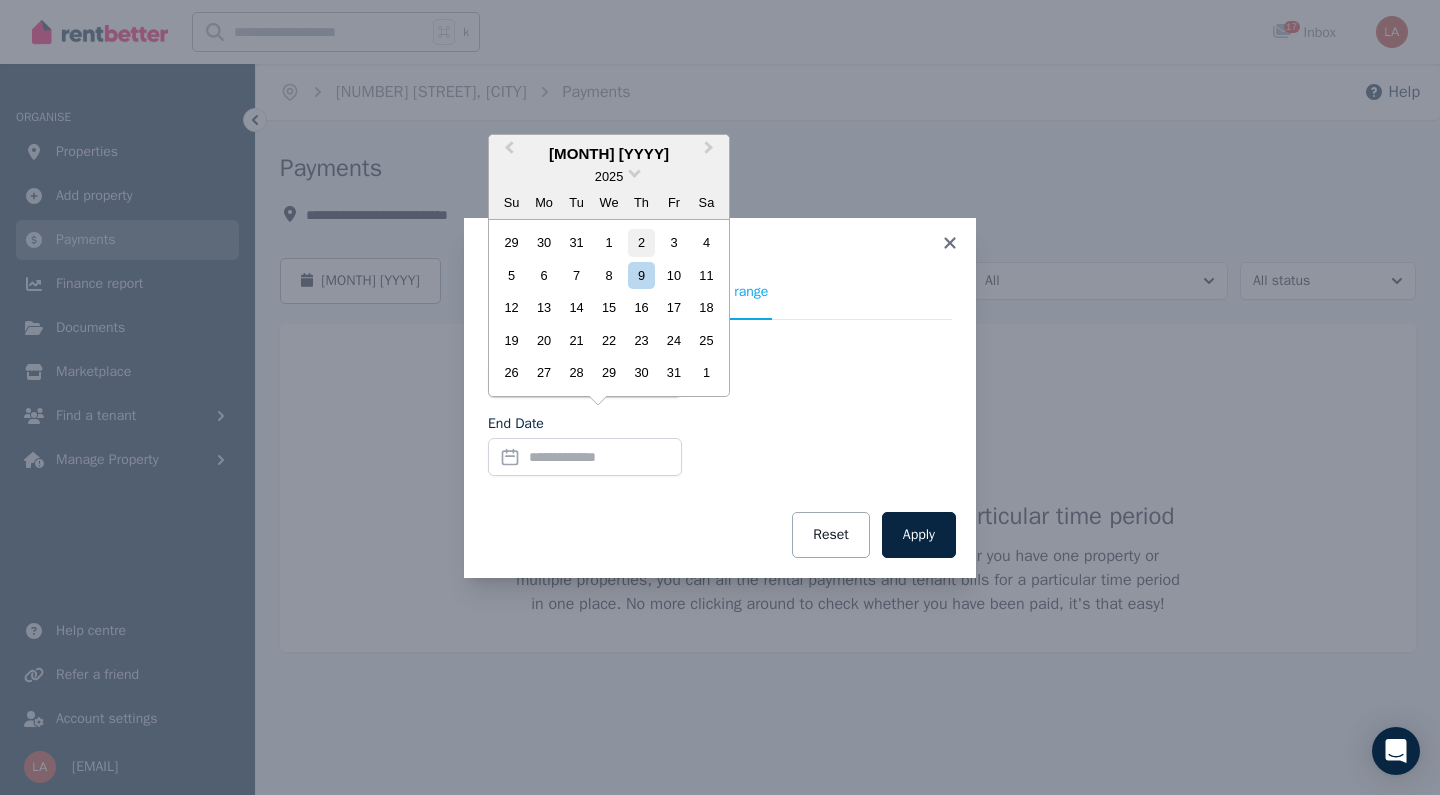 click on "2" at bounding box center [641, 242] 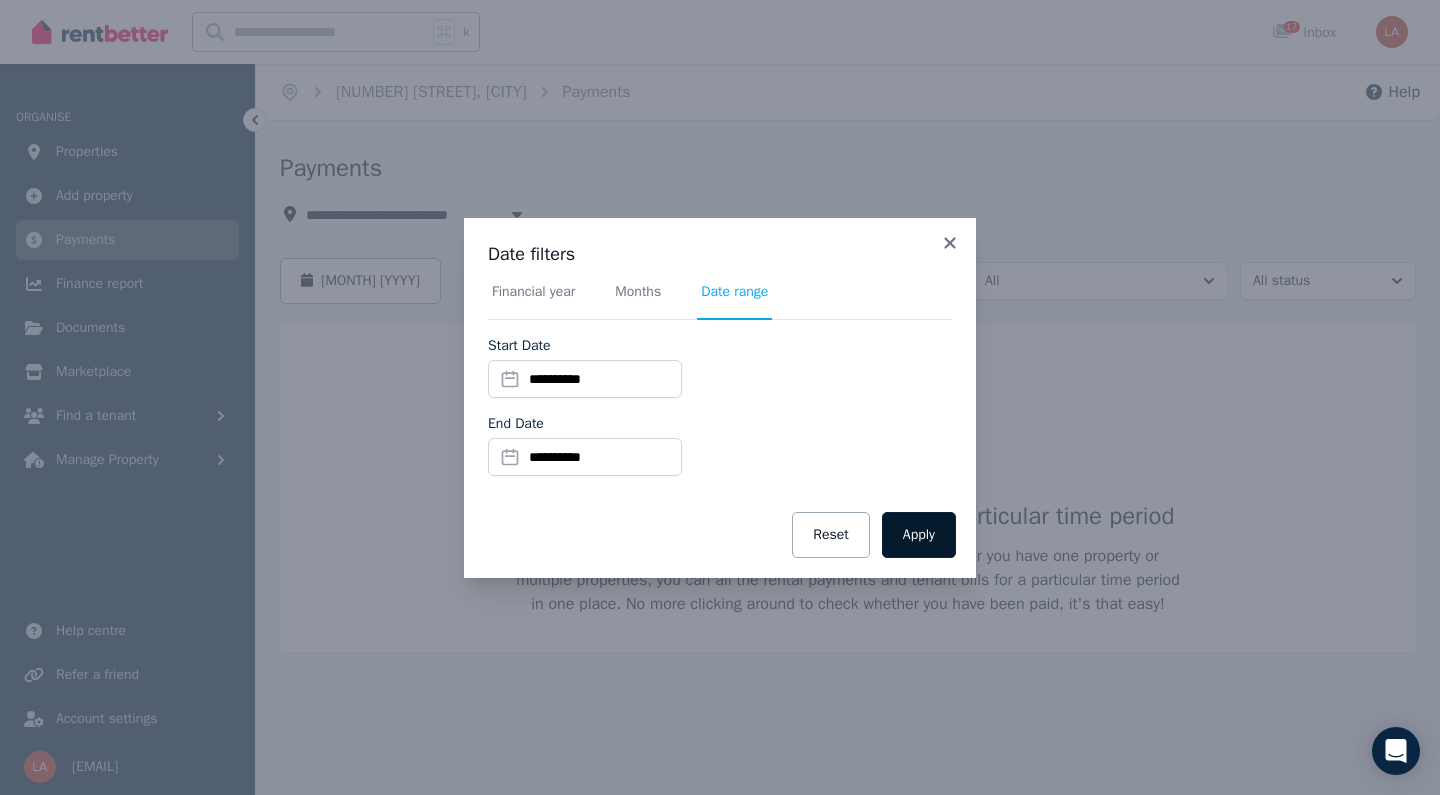 click on "Apply" at bounding box center [919, 535] 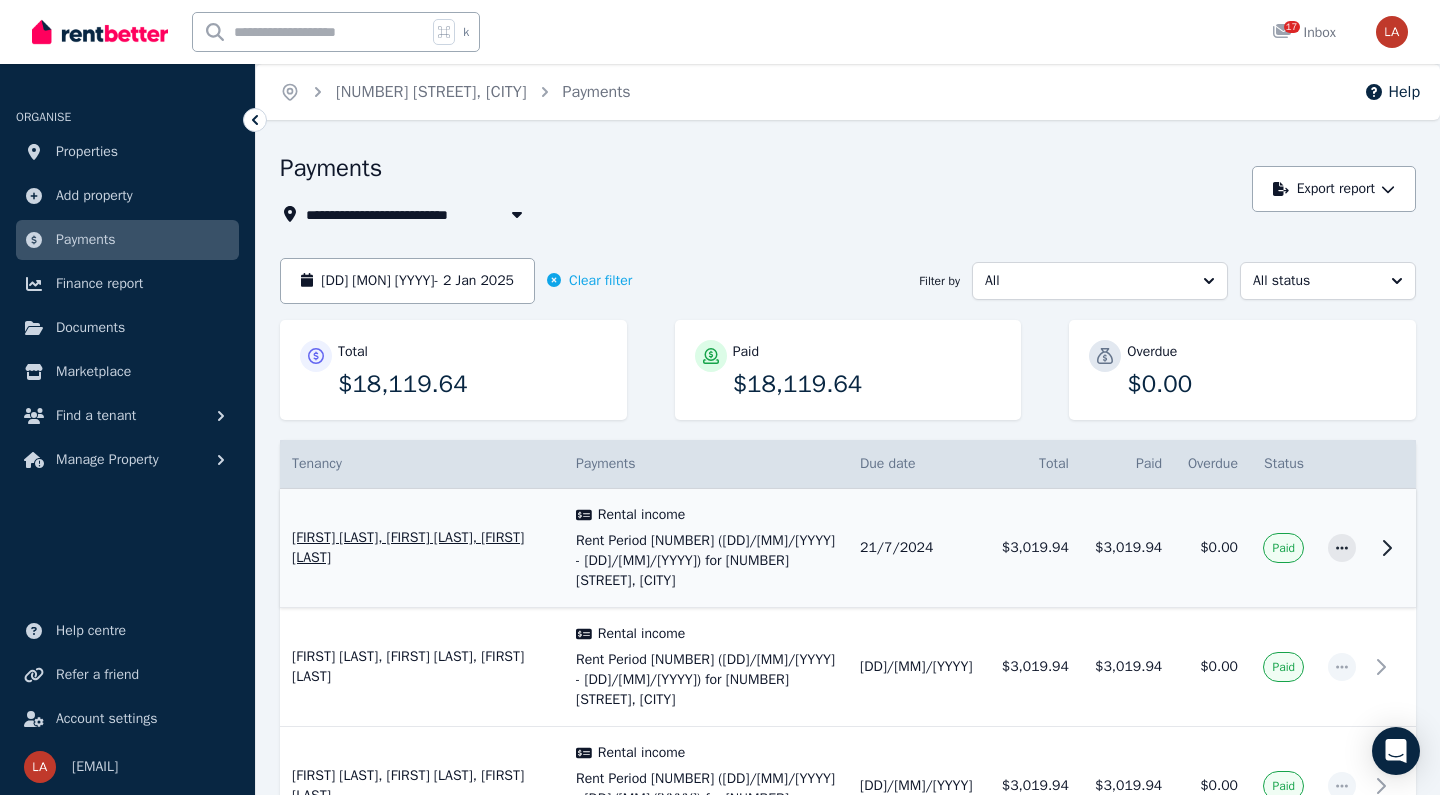 scroll, scrollTop: 0, scrollLeft: 0, axis: both 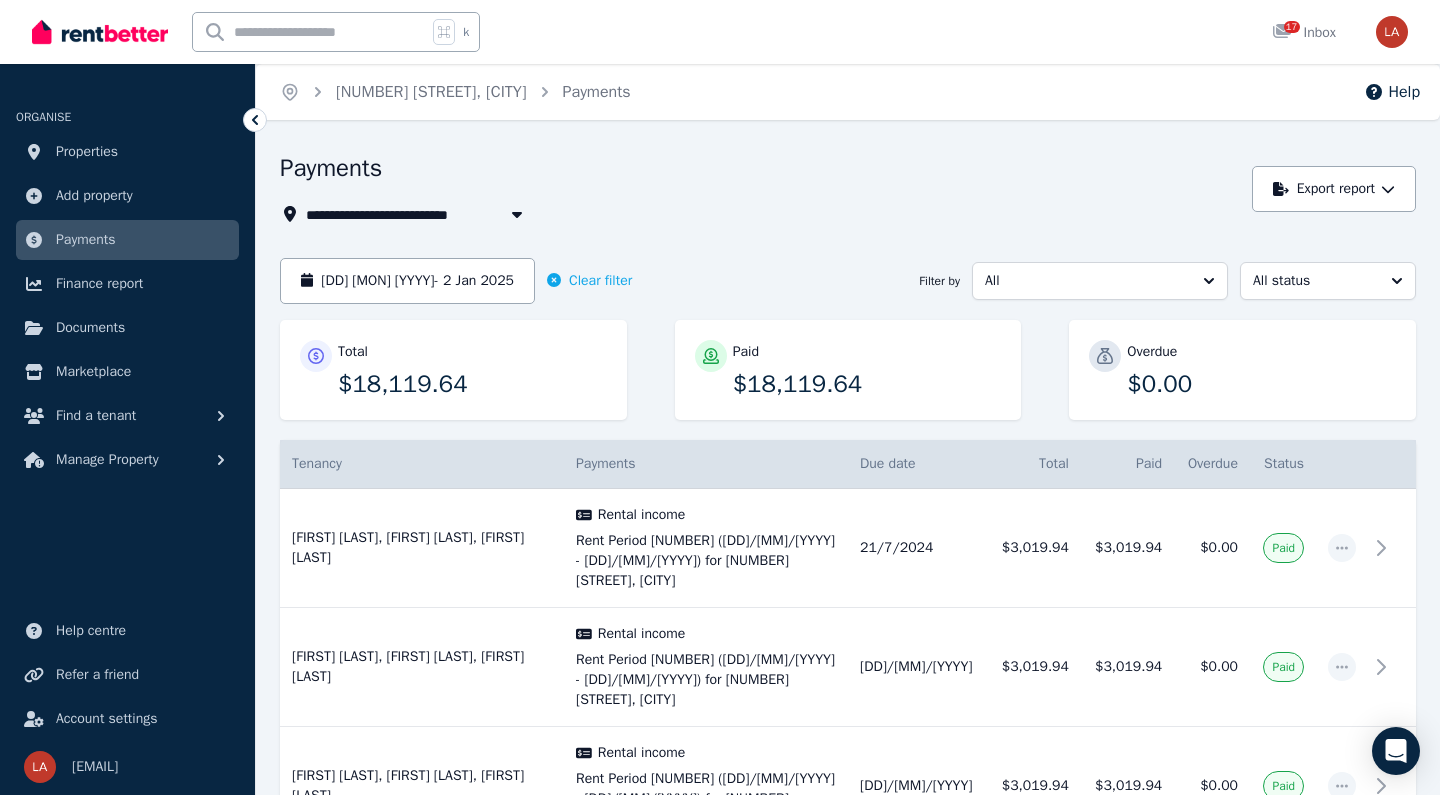 type 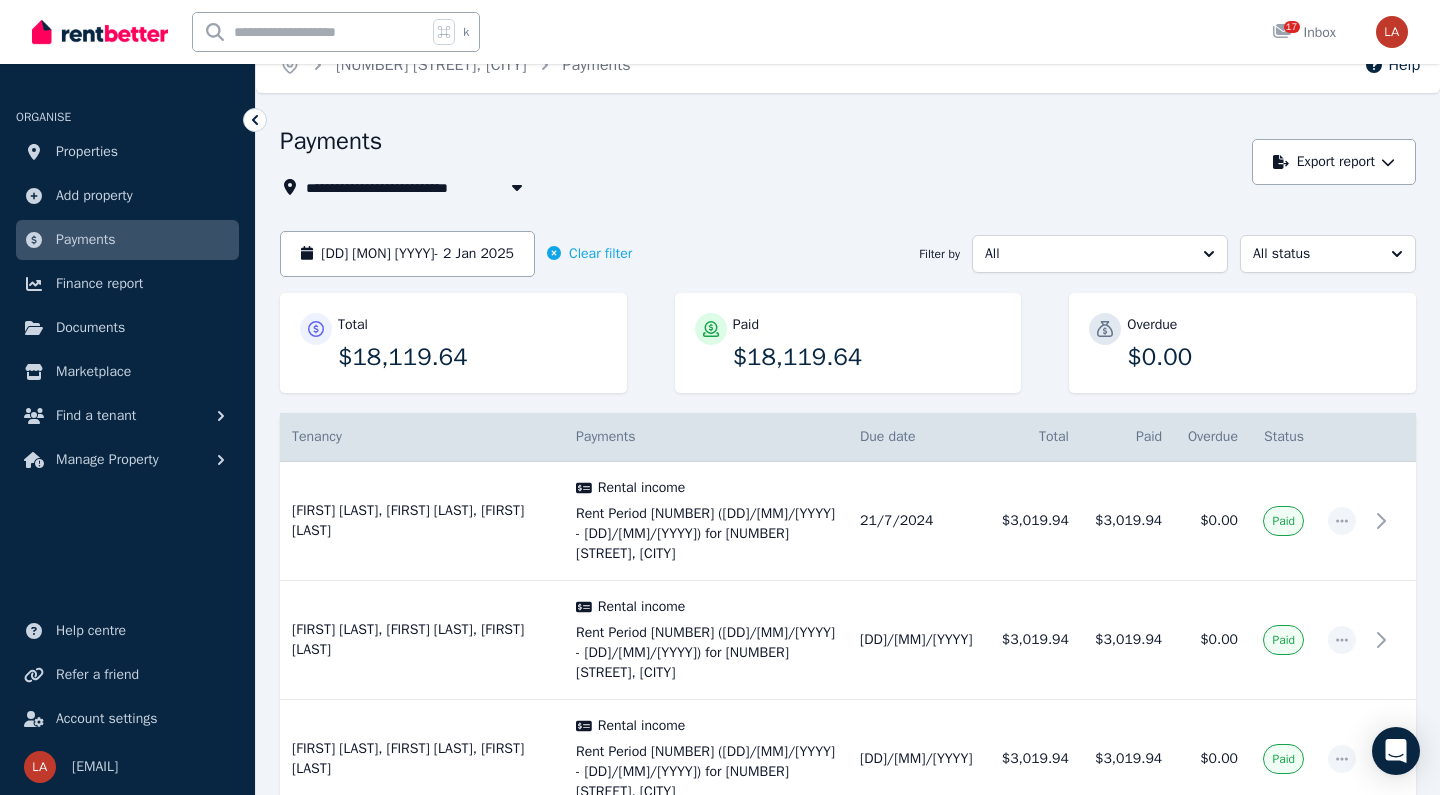 scroll, scrollTop: 21, scrollLeft: 0, axis: vertical 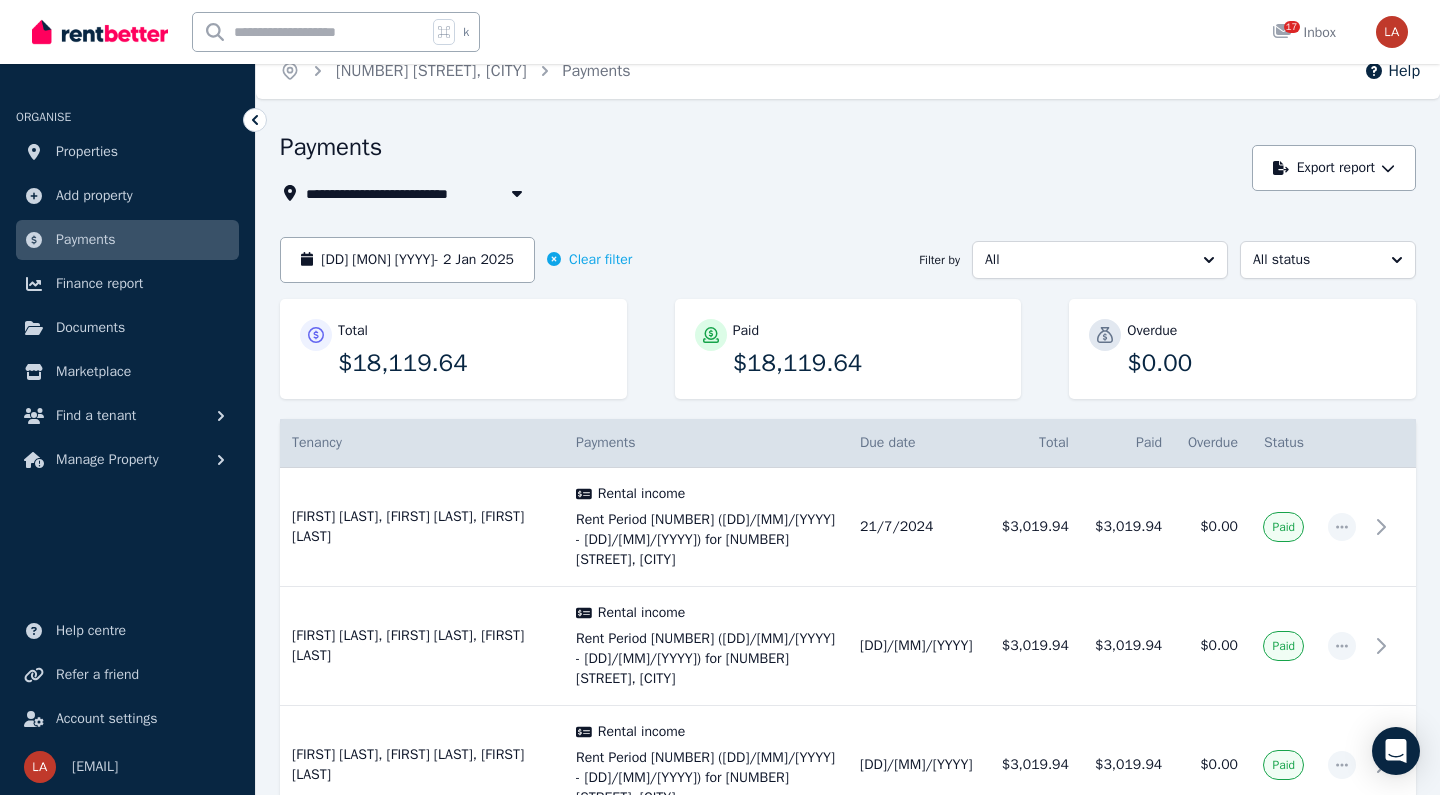 click on "Payments" at bounding box center (331, 147) 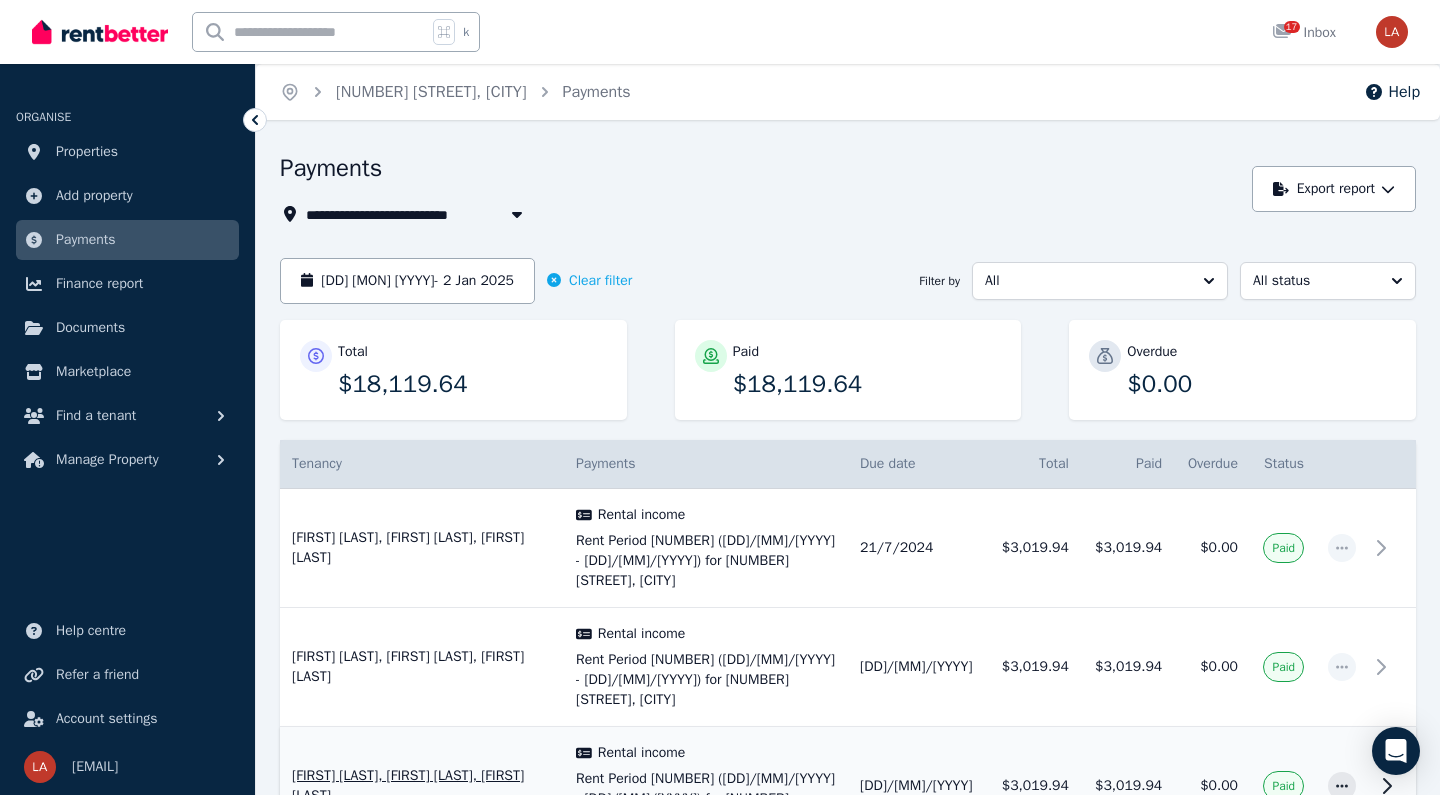 scroll, scrollTop: 0, scrollLeft: 0, axis: both 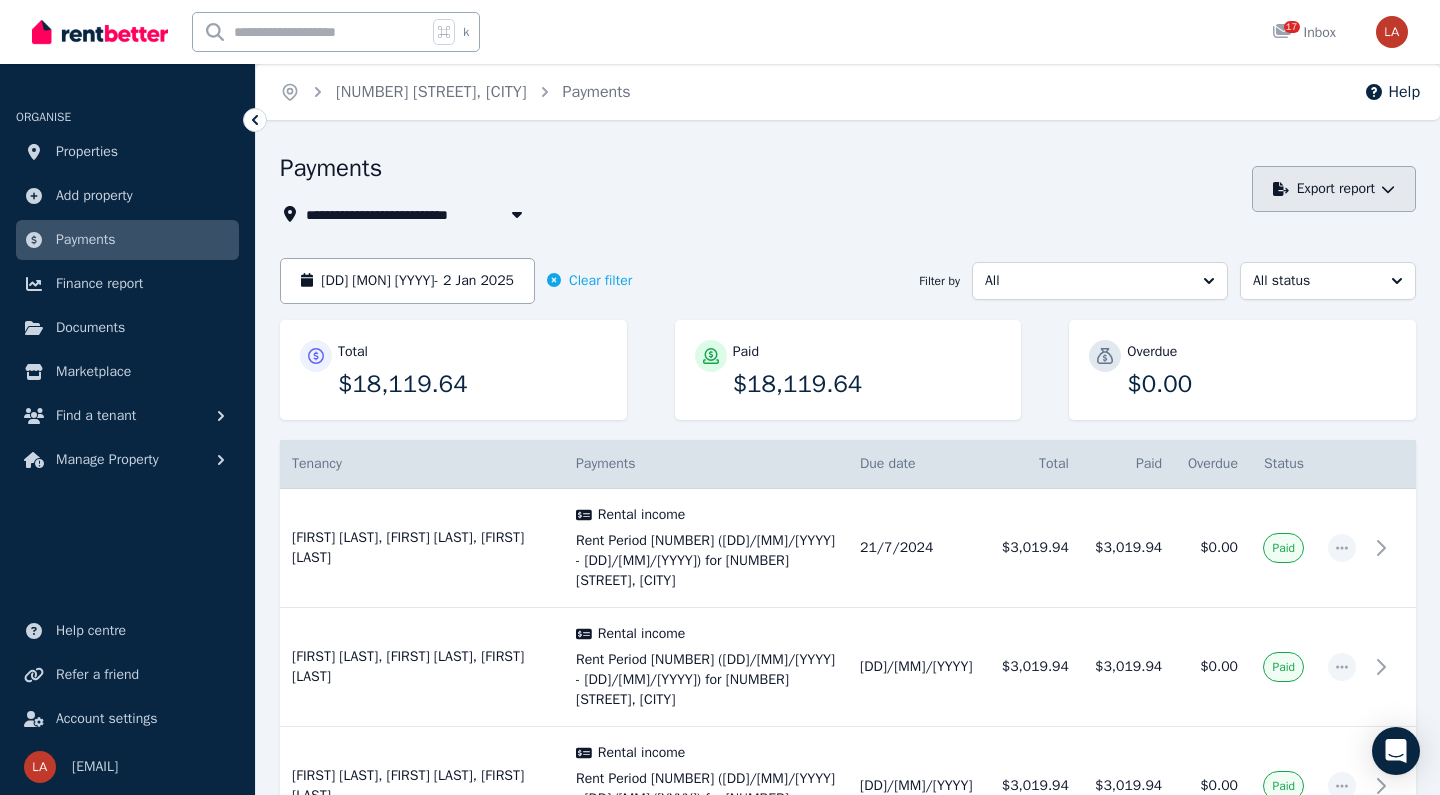 click on "Export report" at bounding box center (1334, 189) 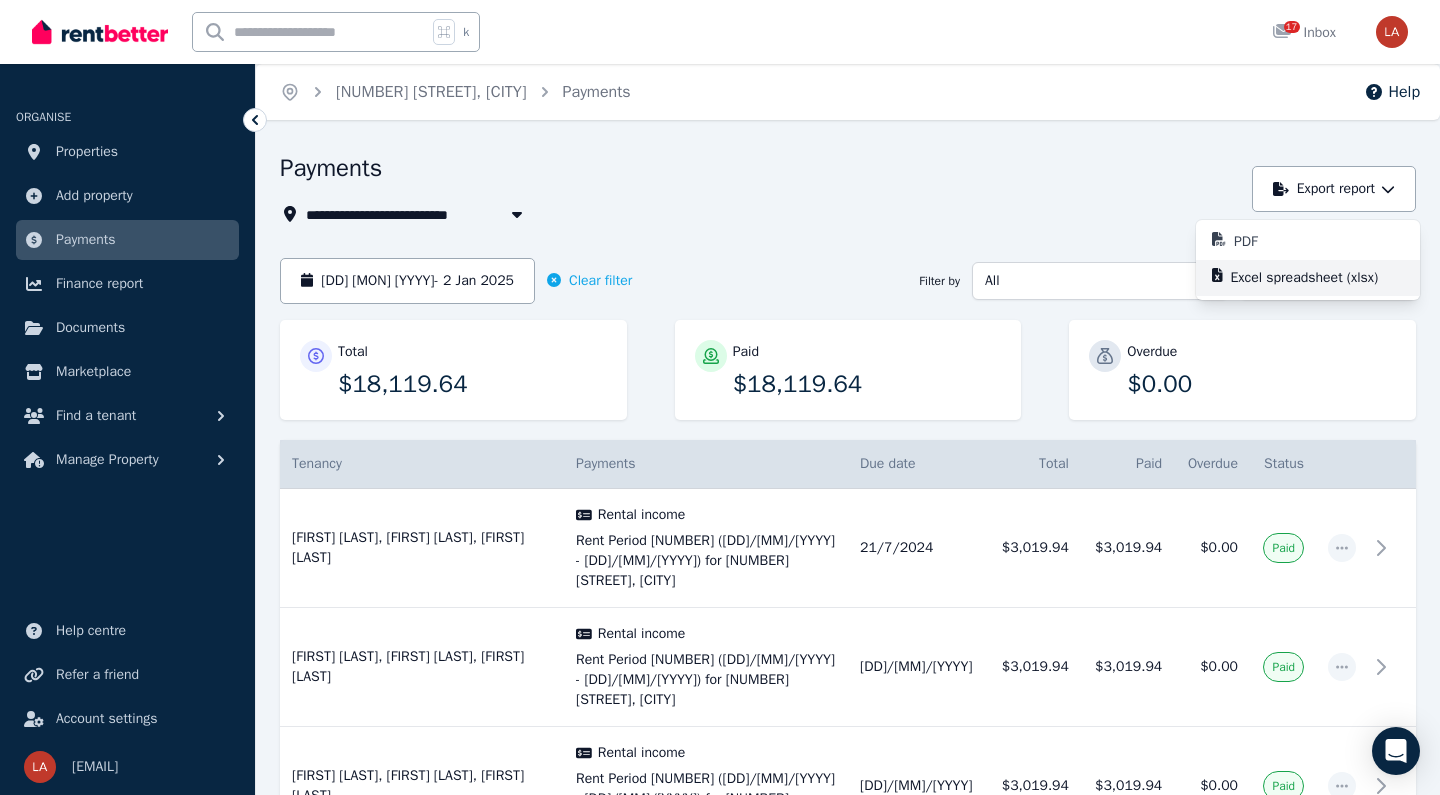 click on "Excel spreadsheet (xlsx)" at bounding box center (1308, 278) 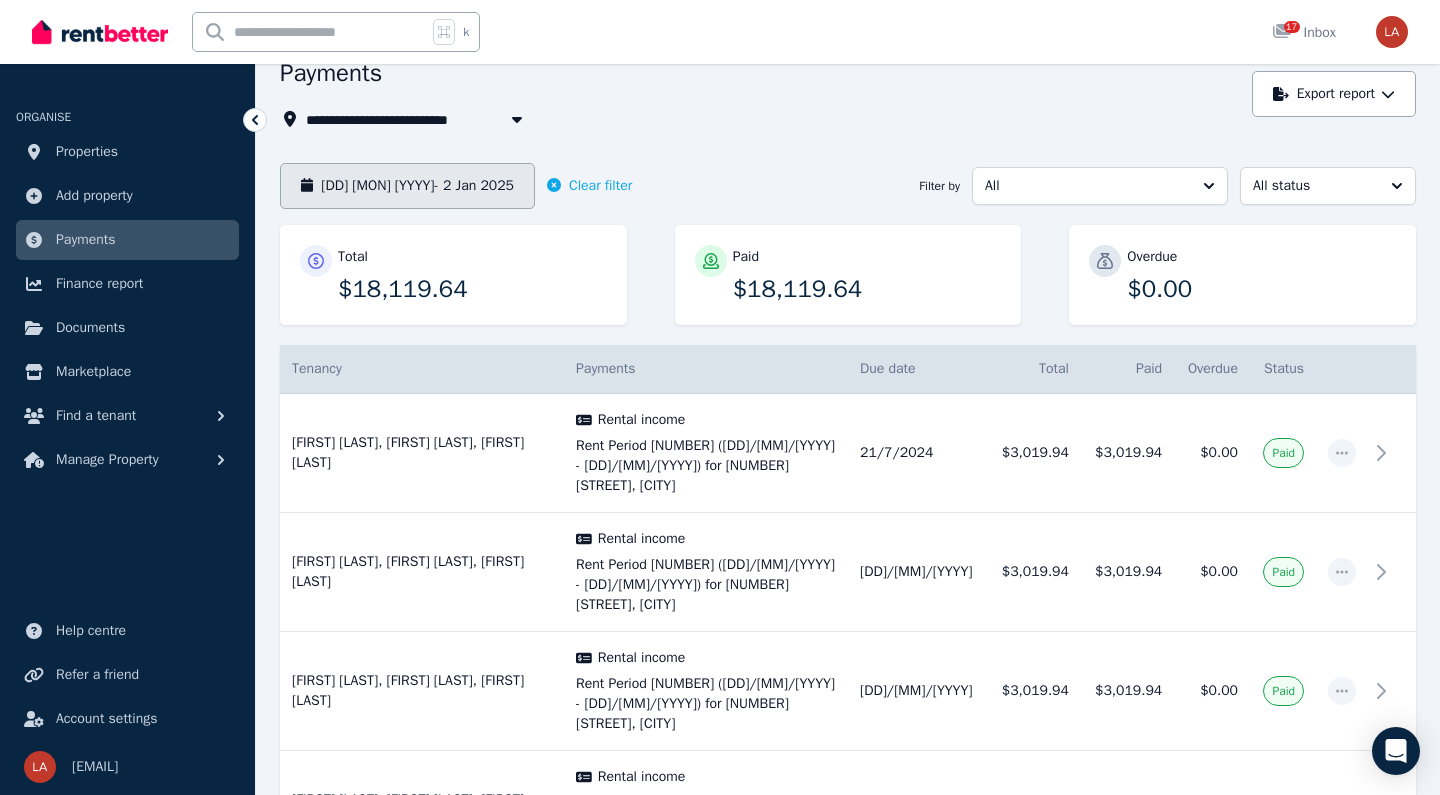scroll, scrollTop: 45, scrollLeft: 0, axis: vertical 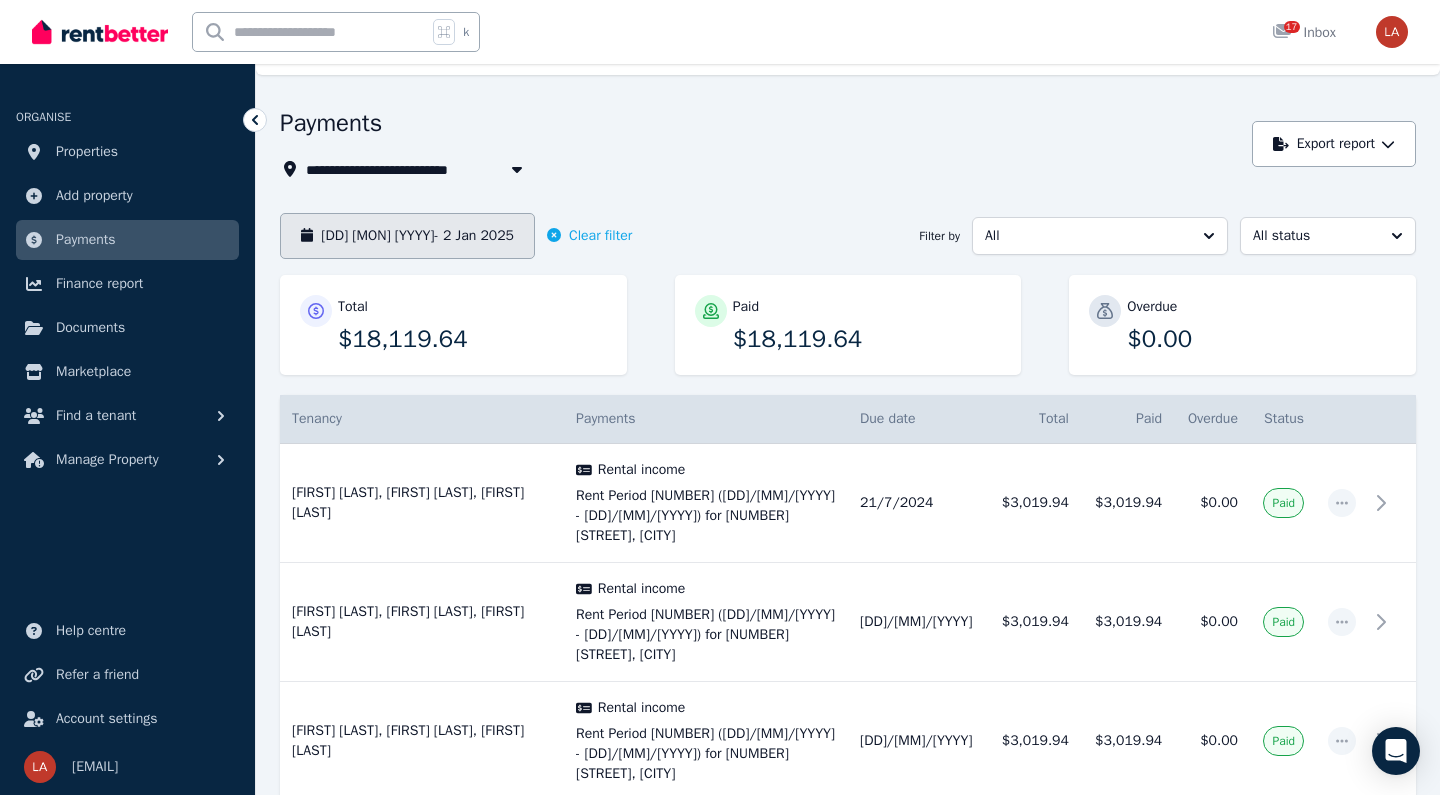 click on "[DD] [MON] [YYYY] - [DD] [MON] [YYYY]" at bounding box center (407, 236) 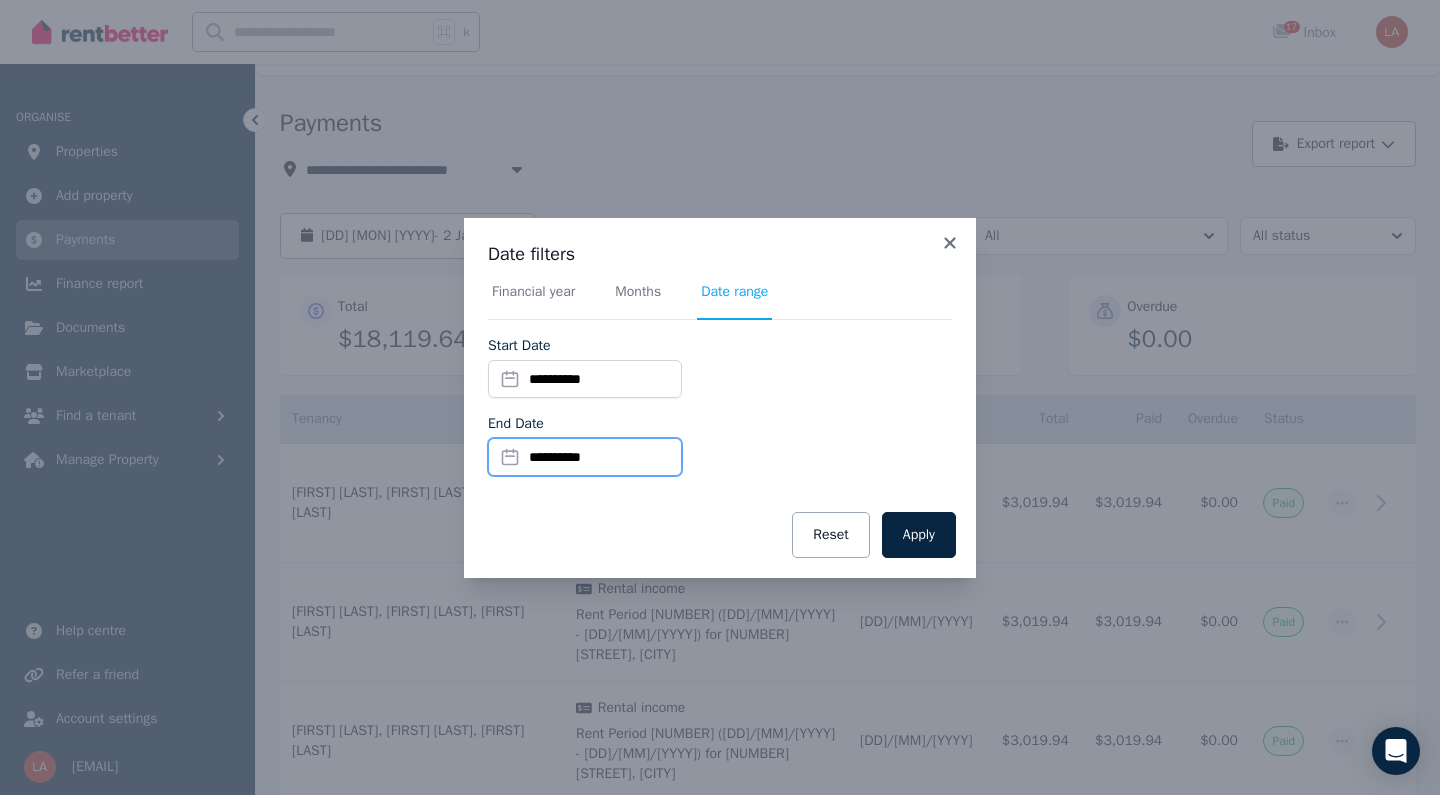click on "**********" at bounding box center (585, 457) 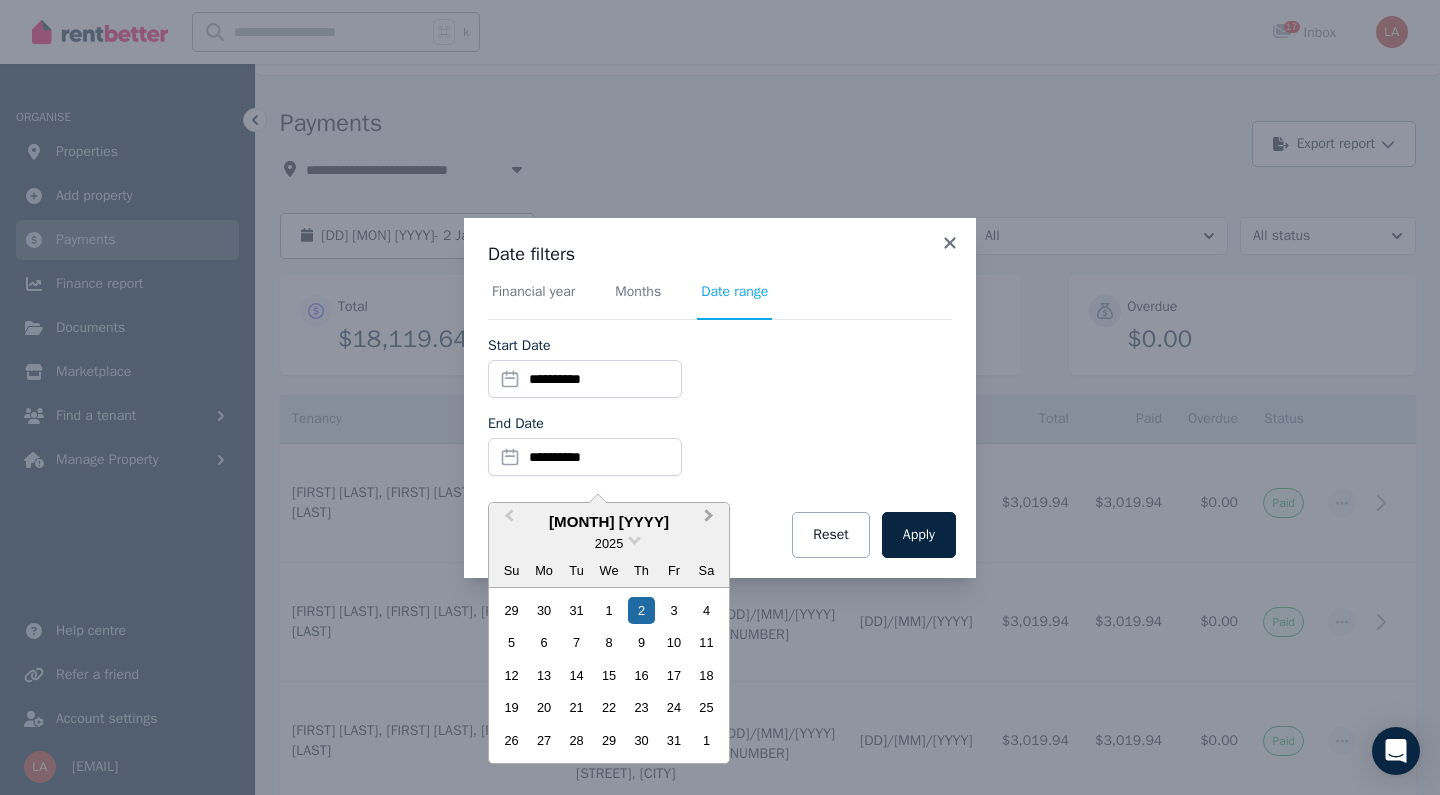 click on "Next Month" at bounding box center (709, 520) 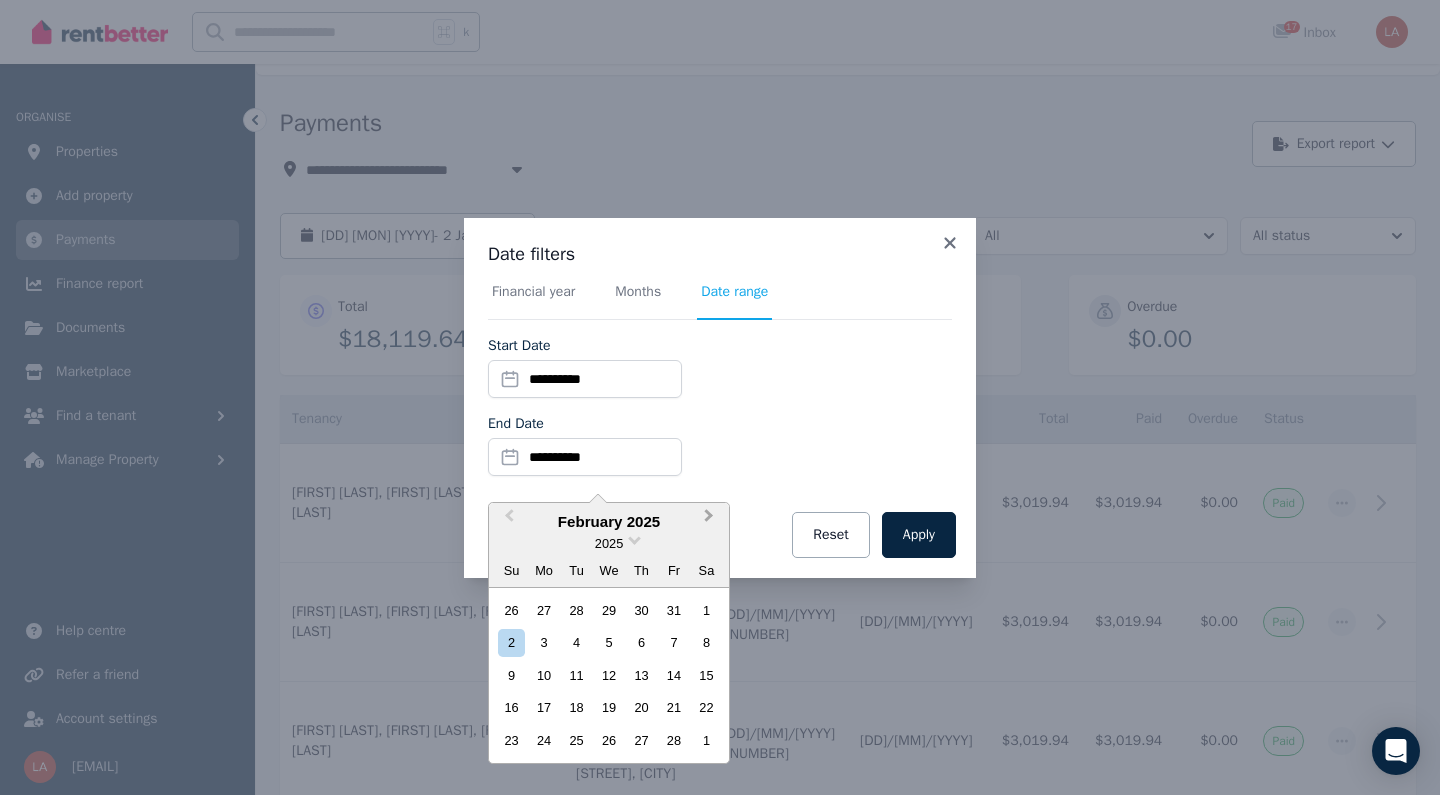 click on "Next Month" at bounding box center (709, 520) 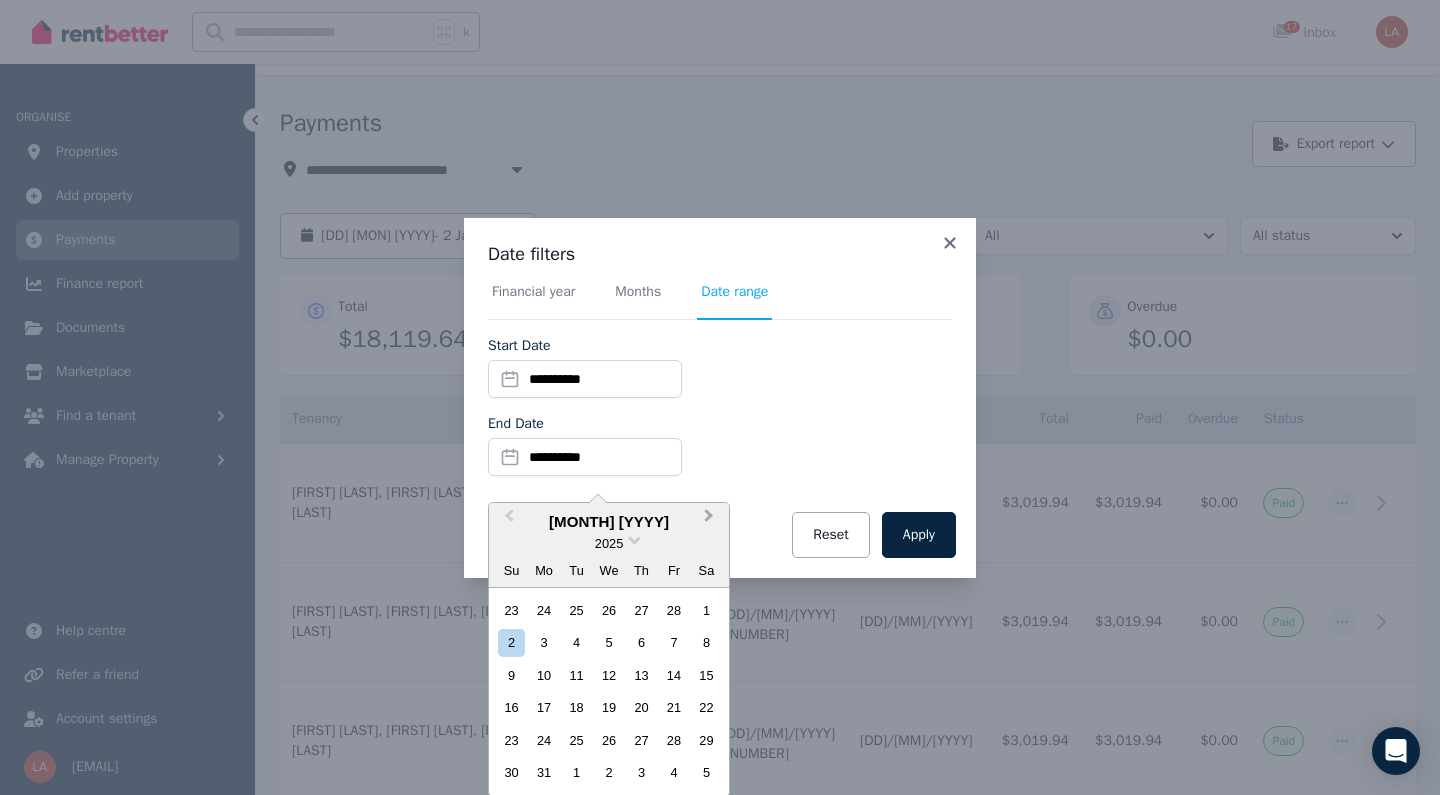 click on "Next Month" at bounding box center (709, 520) 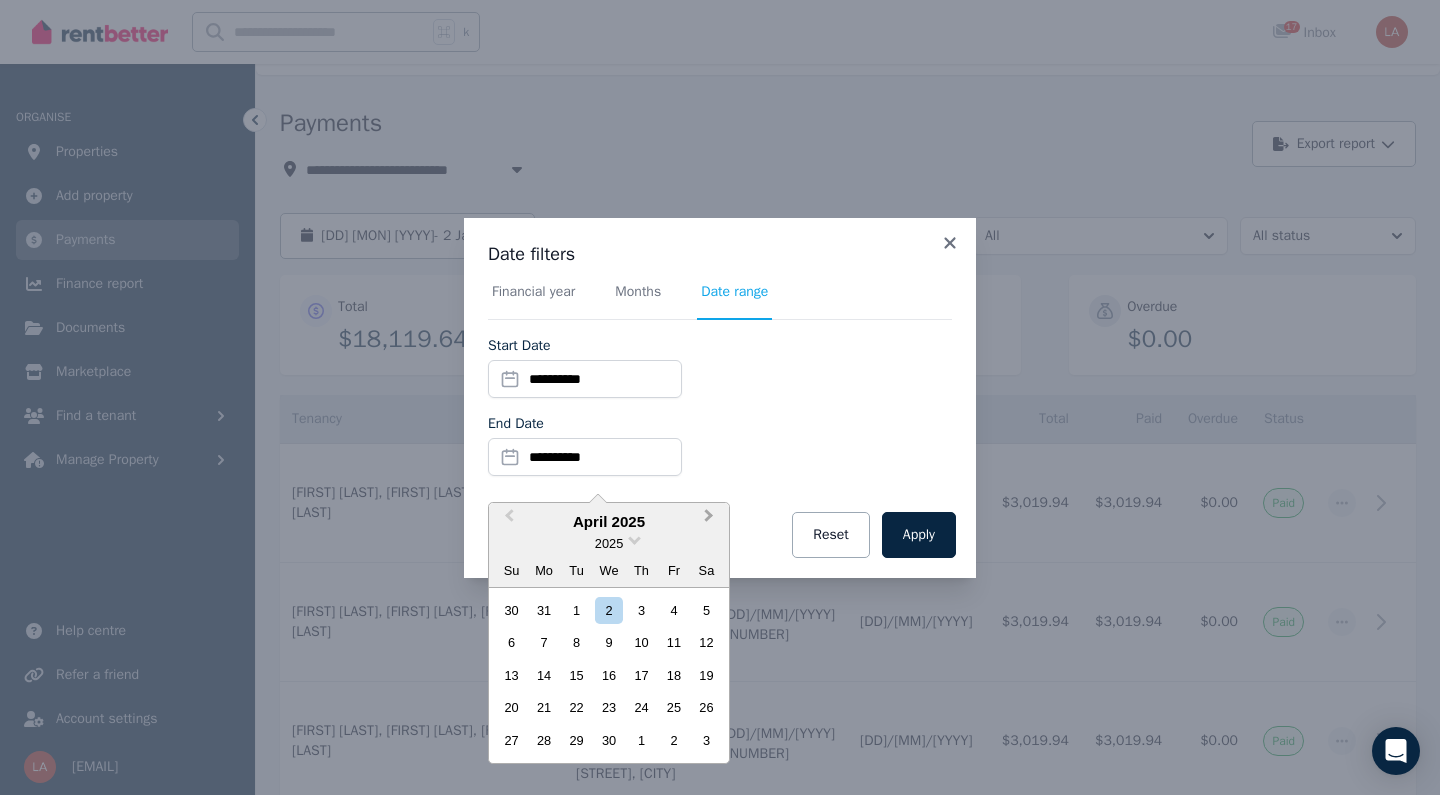 click on "Next Month" at bounding box center (709, 520) 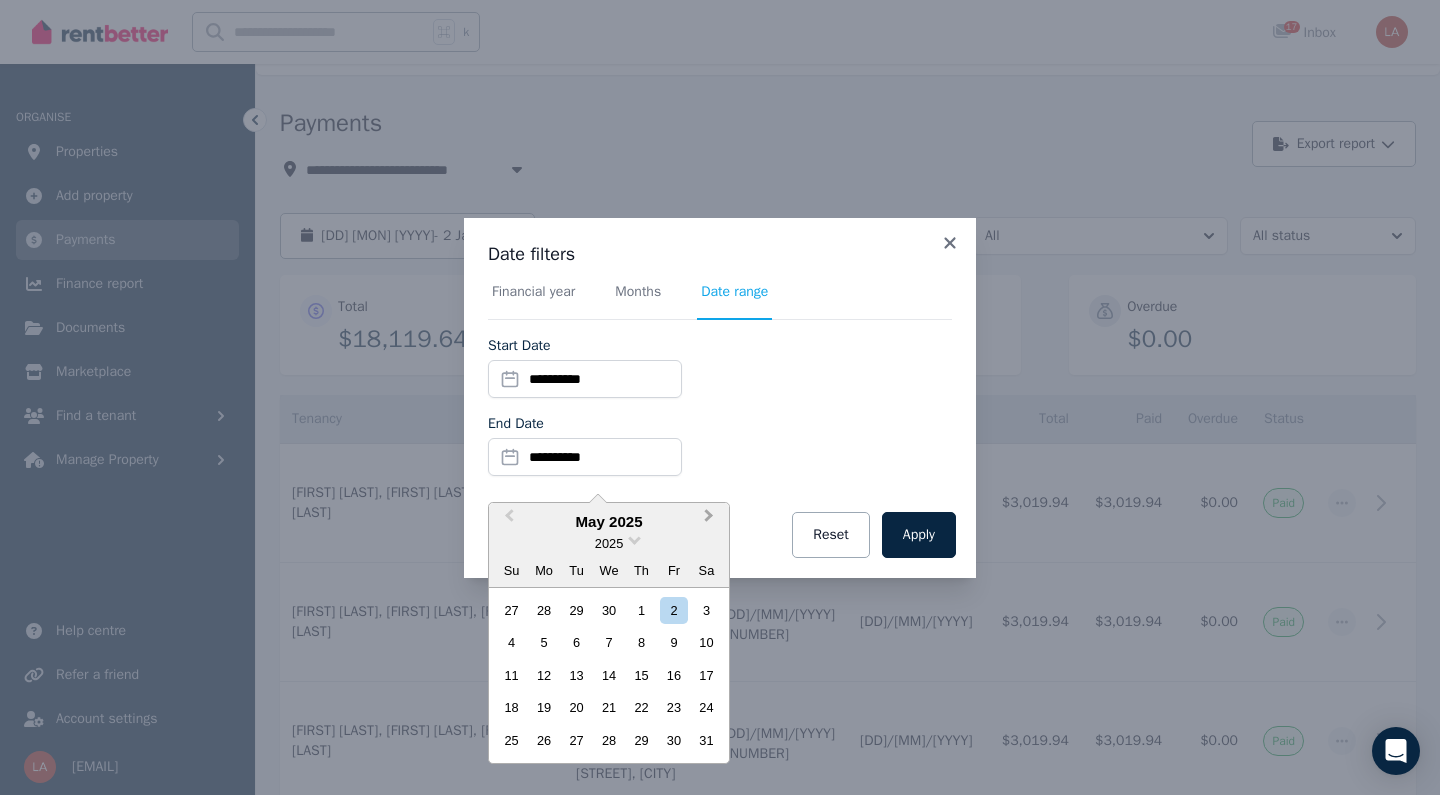 click on "Next Month" at bounding box center (709, 520) 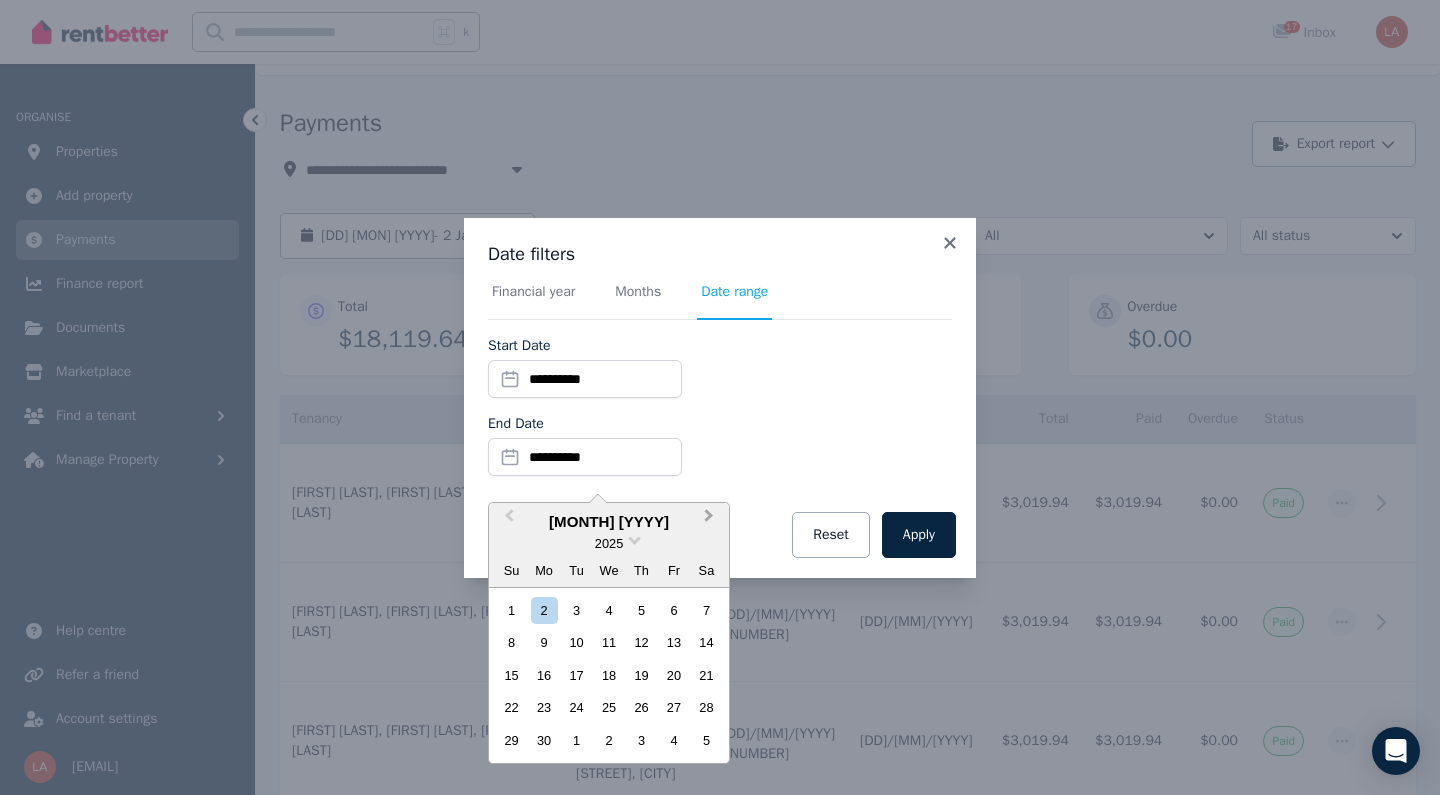 click on "Next Month" at bounding box center (709, 520) 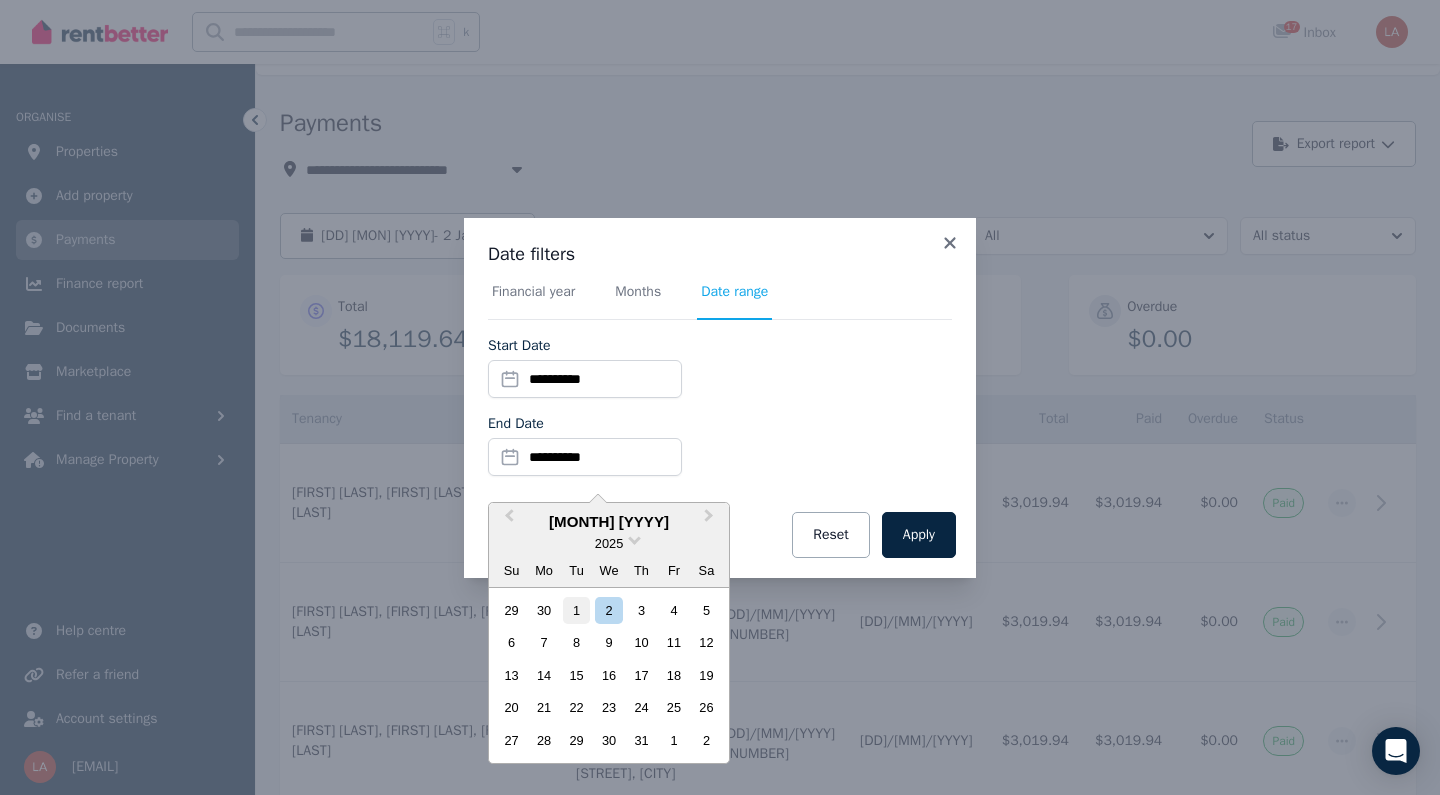 click on "1" at bounding box center (576, 610) 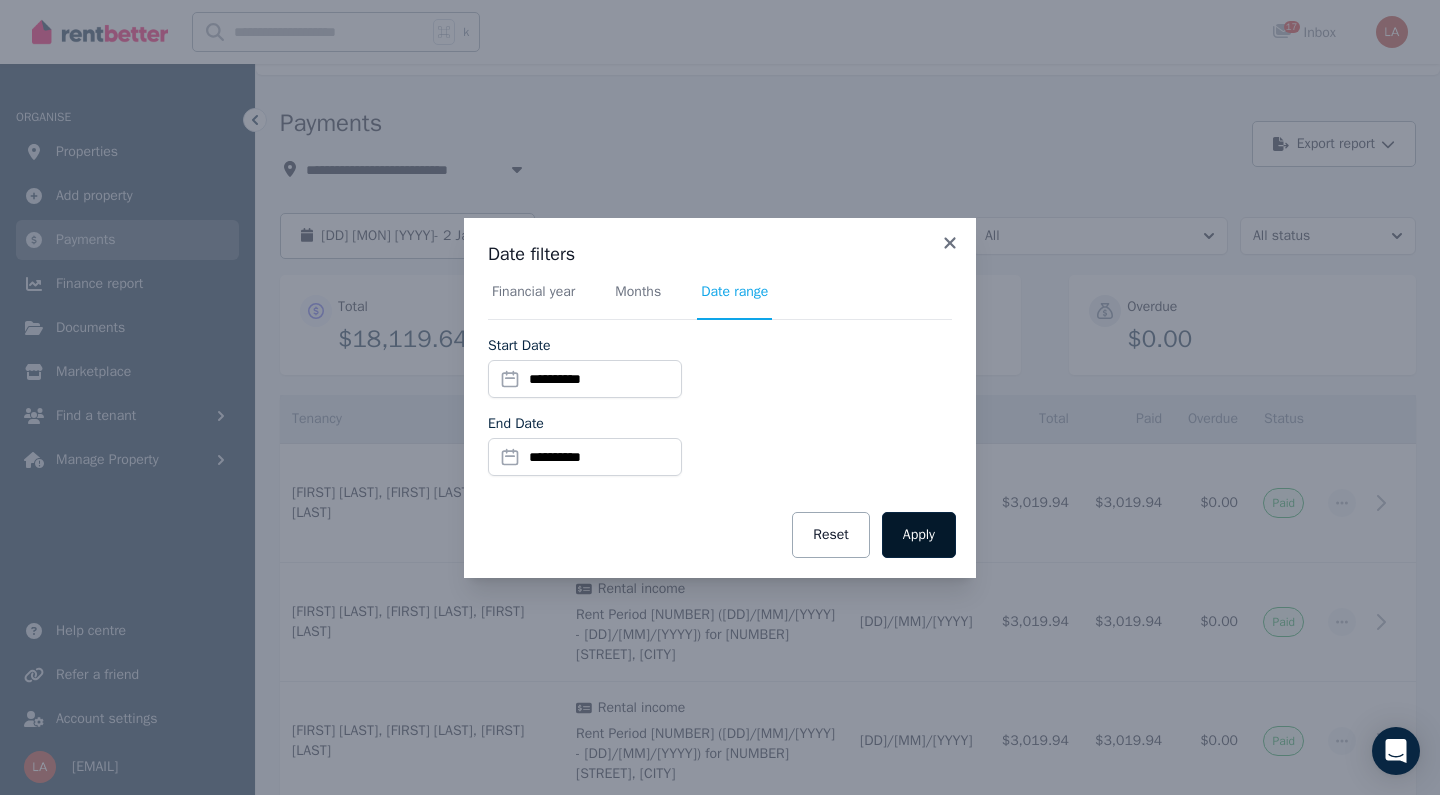 click on "Apply" at bounding box center [919, 535] 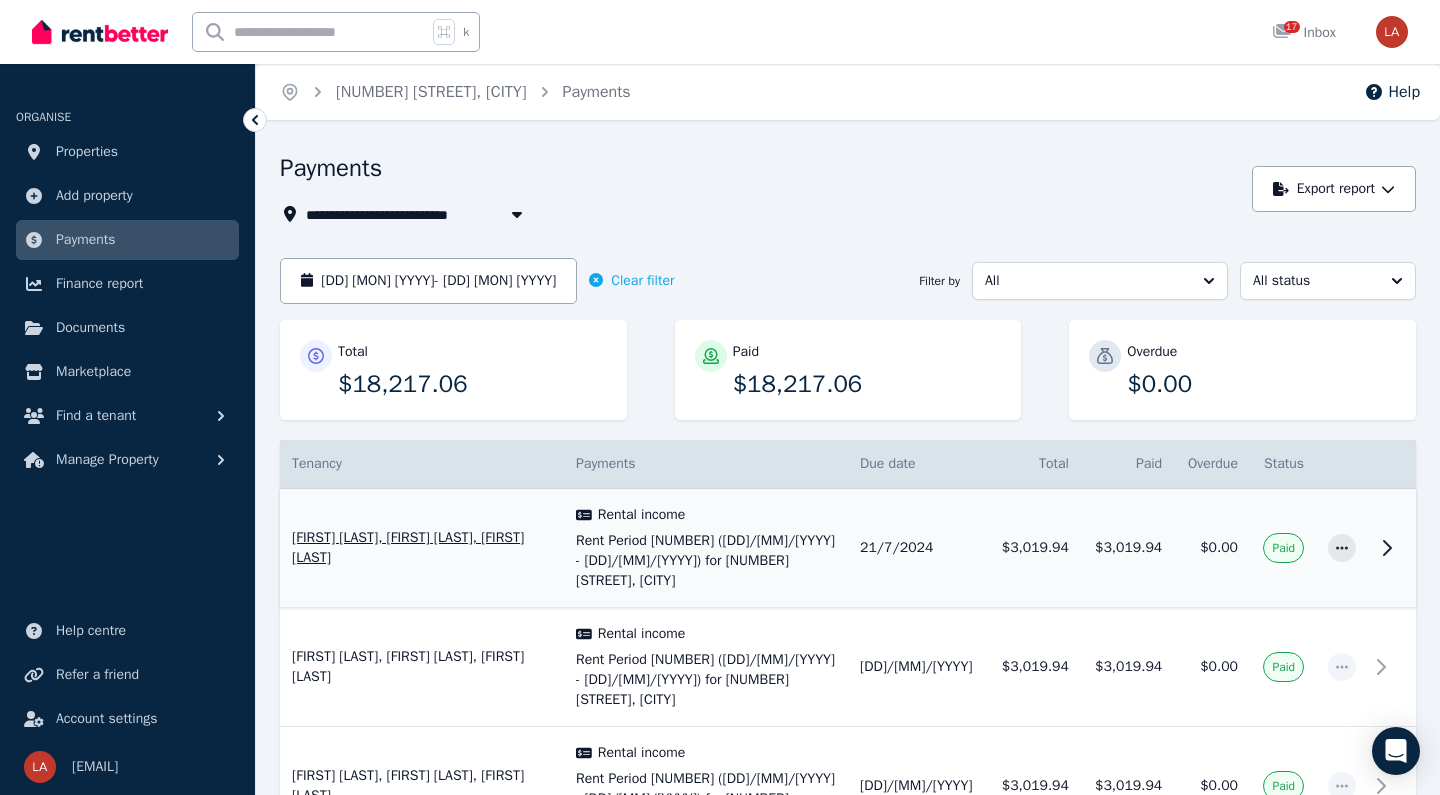 scroll, scrollTop: 0, scrollLeft: 0, axis: both 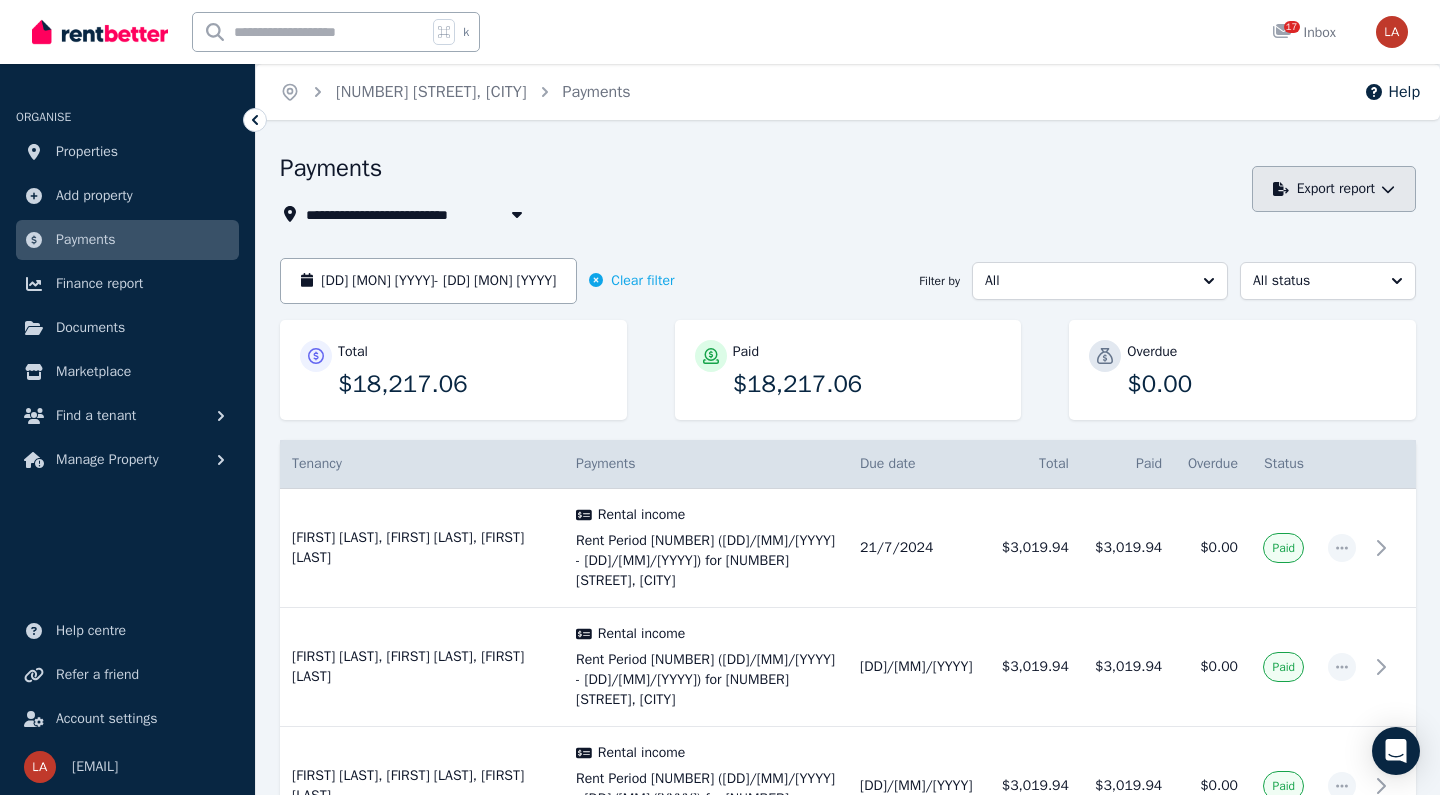 click on "Export report" at bounding box center (1334, 189) 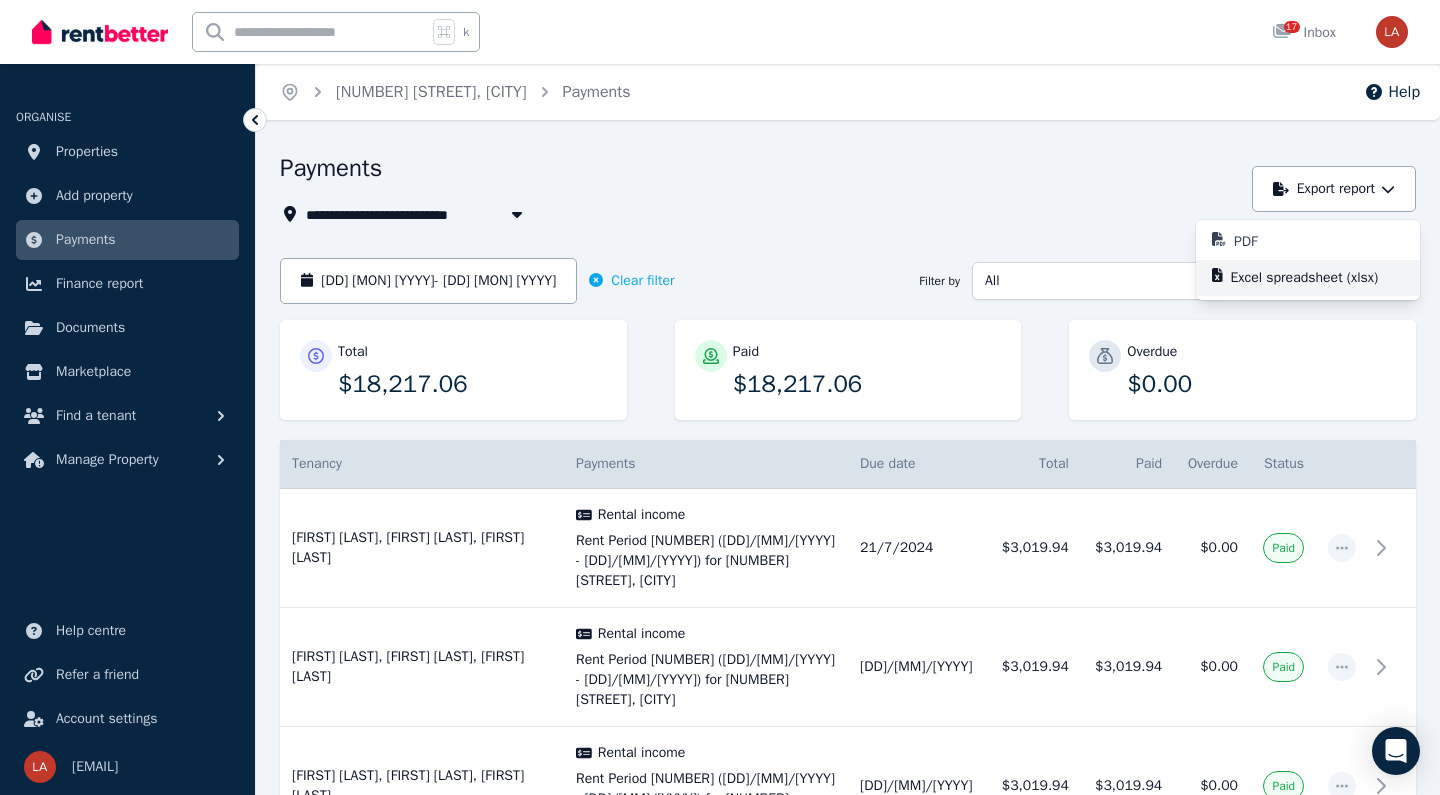 click on "Excel spreadsheet (xlsx)" at bounding box center [1313, 278] 